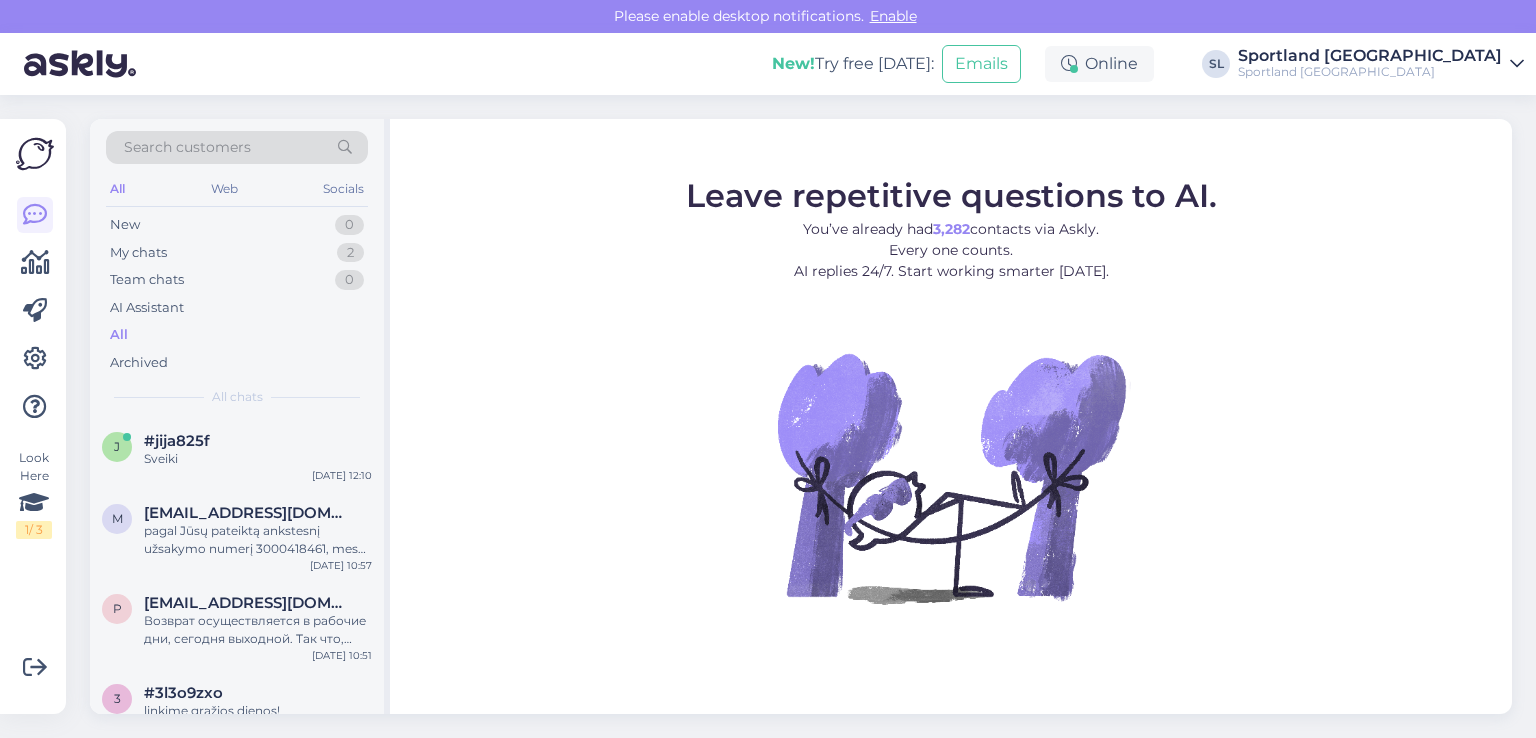 scroll, scrollTop: 0, scrollLeft: 0, axis: both 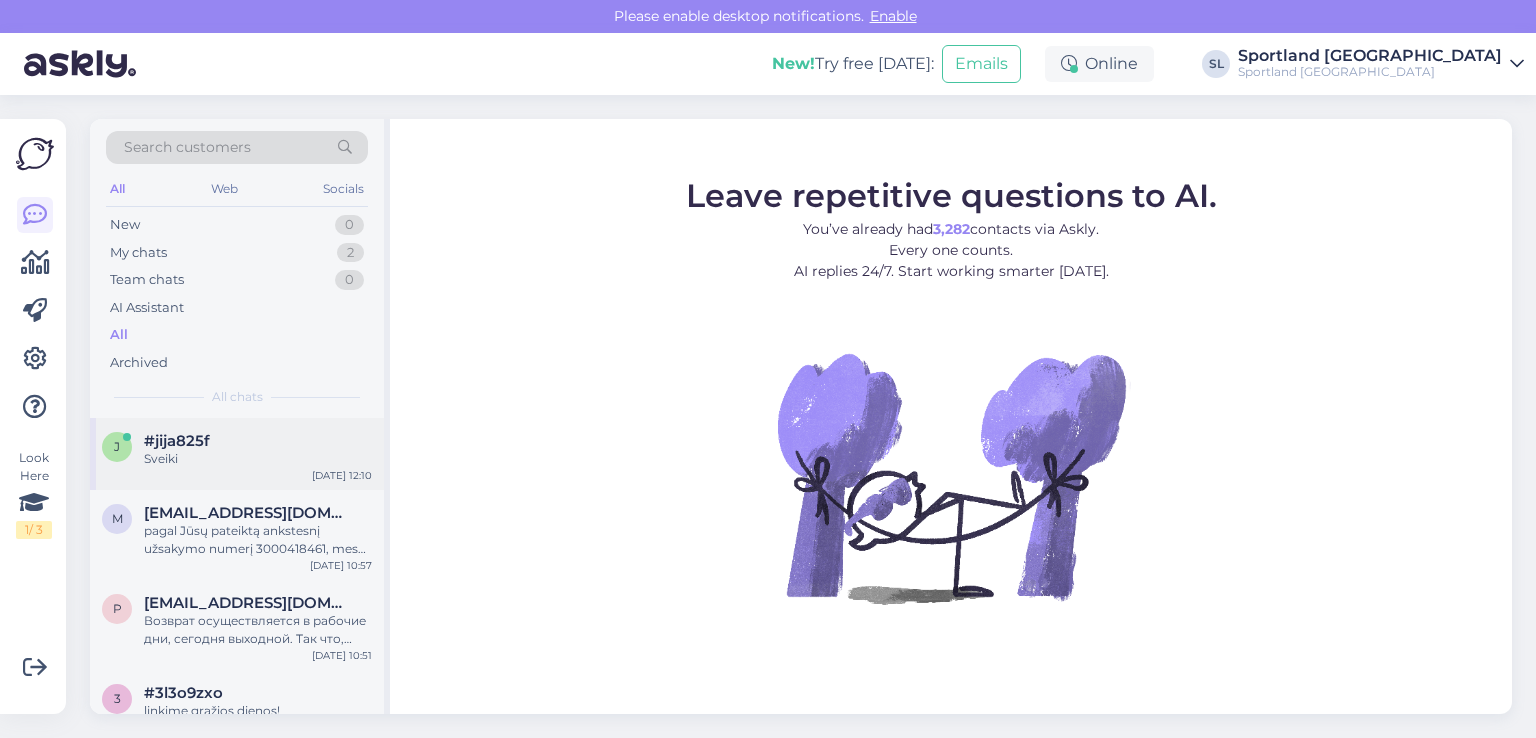 click on "#jija825f" at bounding box center [258, 441] 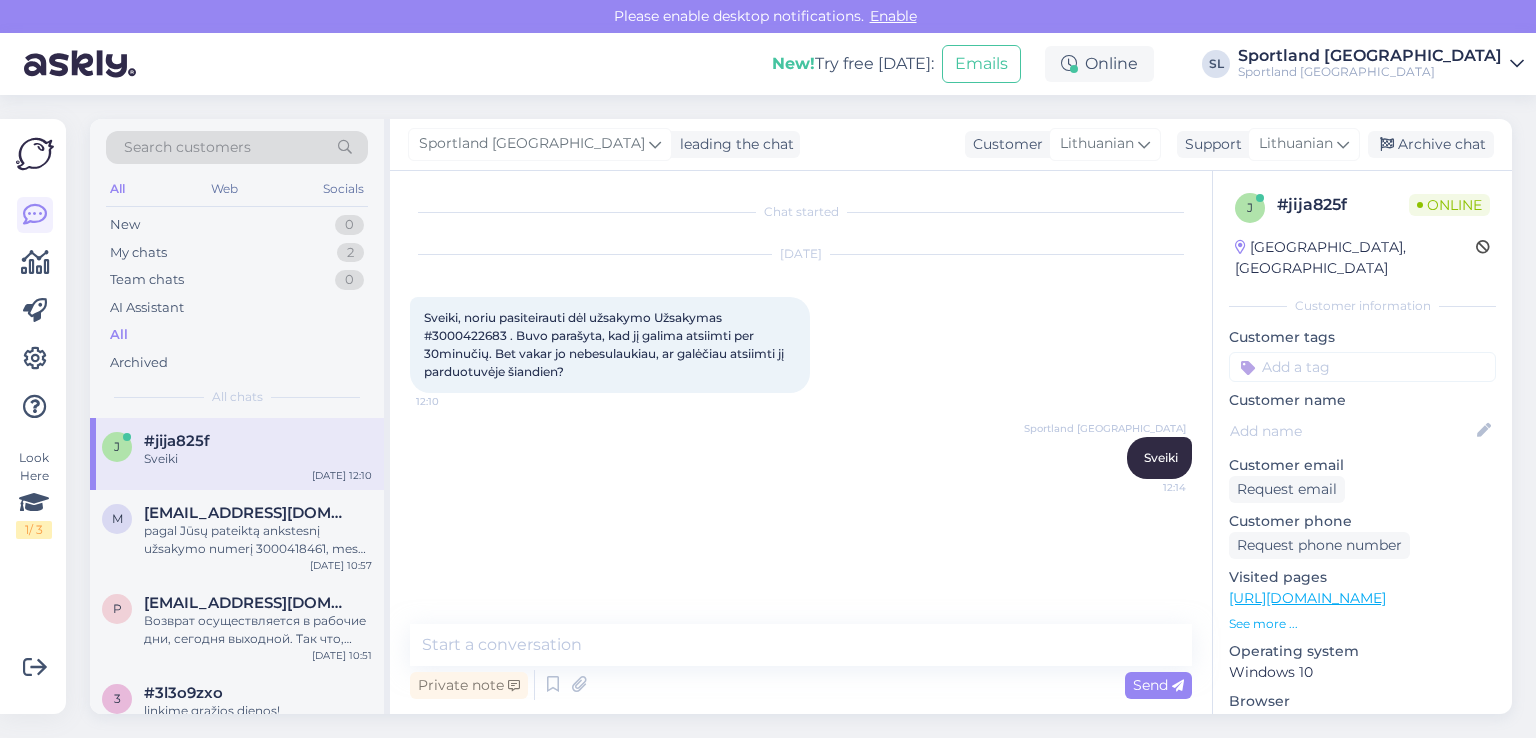 click on "Sveiki, noriu pasiteirauti dėl užsakymo Užsakymas #3000422683 . Buvo parašyta, kad jį galima atsiimti per 30minučių. Bet vakar jo nebesulaukiau, ar galėčiau atsiimti jį parduotuvėje šiandien?" at bounding box center (605, 344) 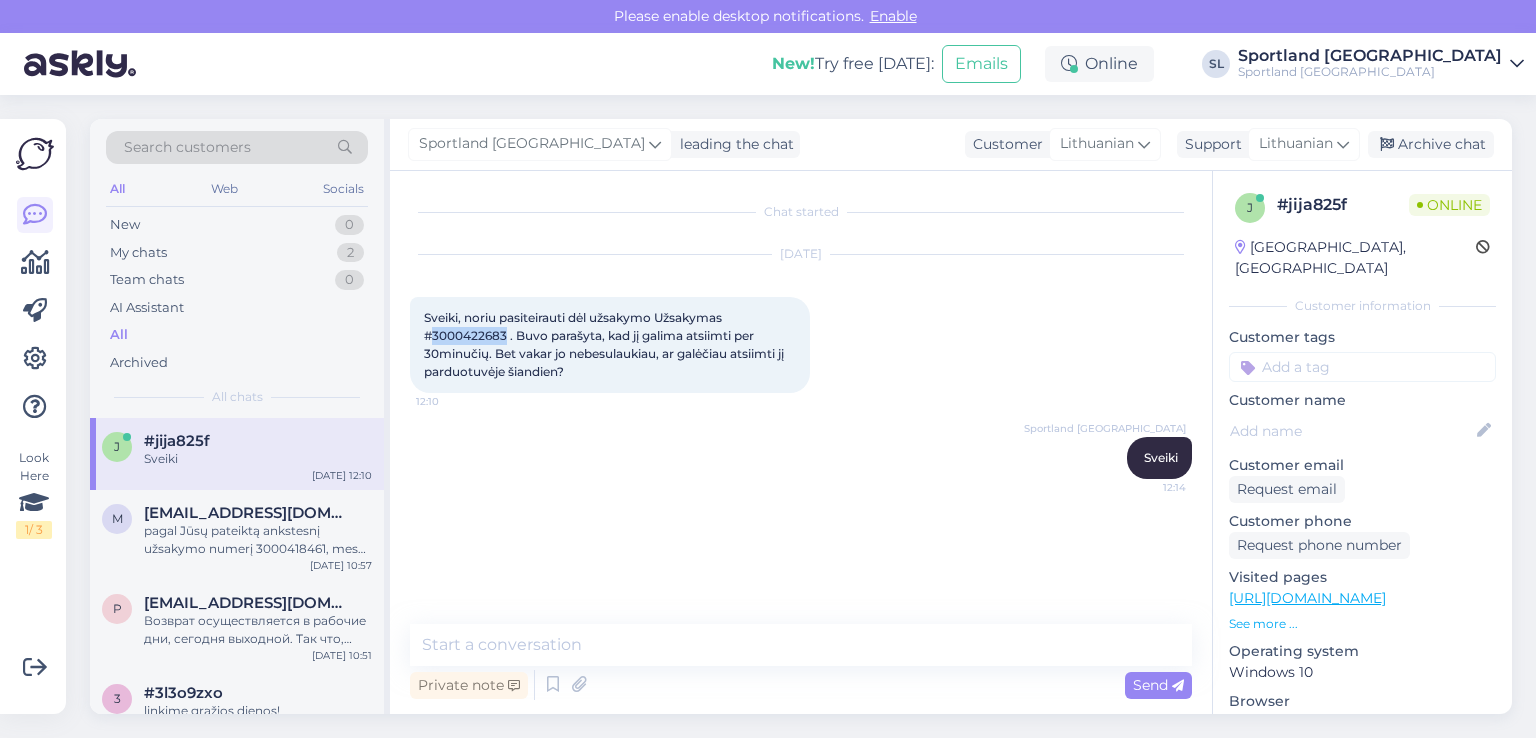 click on "Sveiki, noriu pasiteirauti dėl užsakymo Užsakymas #3000422683 . Buvo parašyta, kad jį galima atsiimti per 30minučių. Bet vakar jo nebesulaukiau, ar galėčiau atsiimti jį parduotuvėje šiandien?" at bounding box center [605, 344] 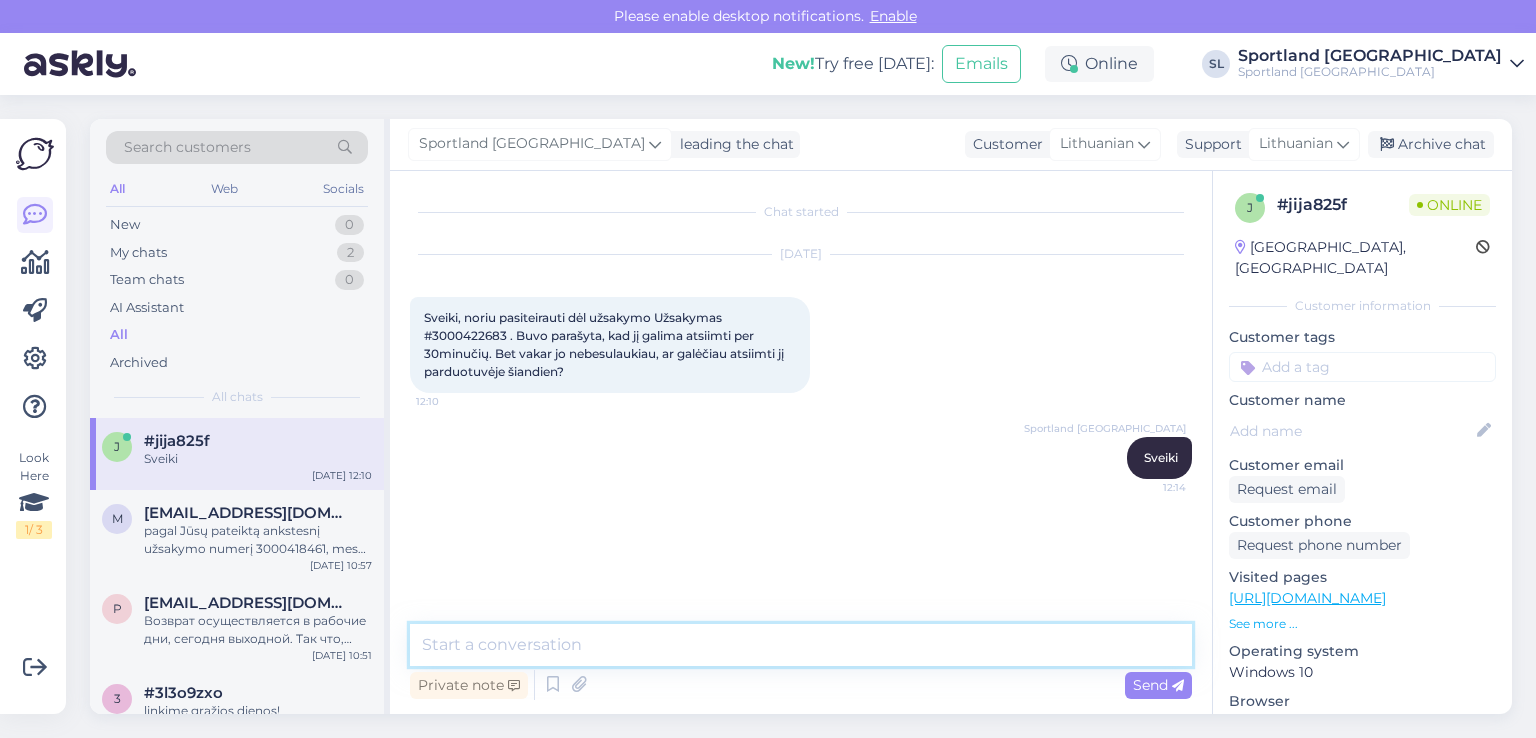 click at bounding box center (801, 645) 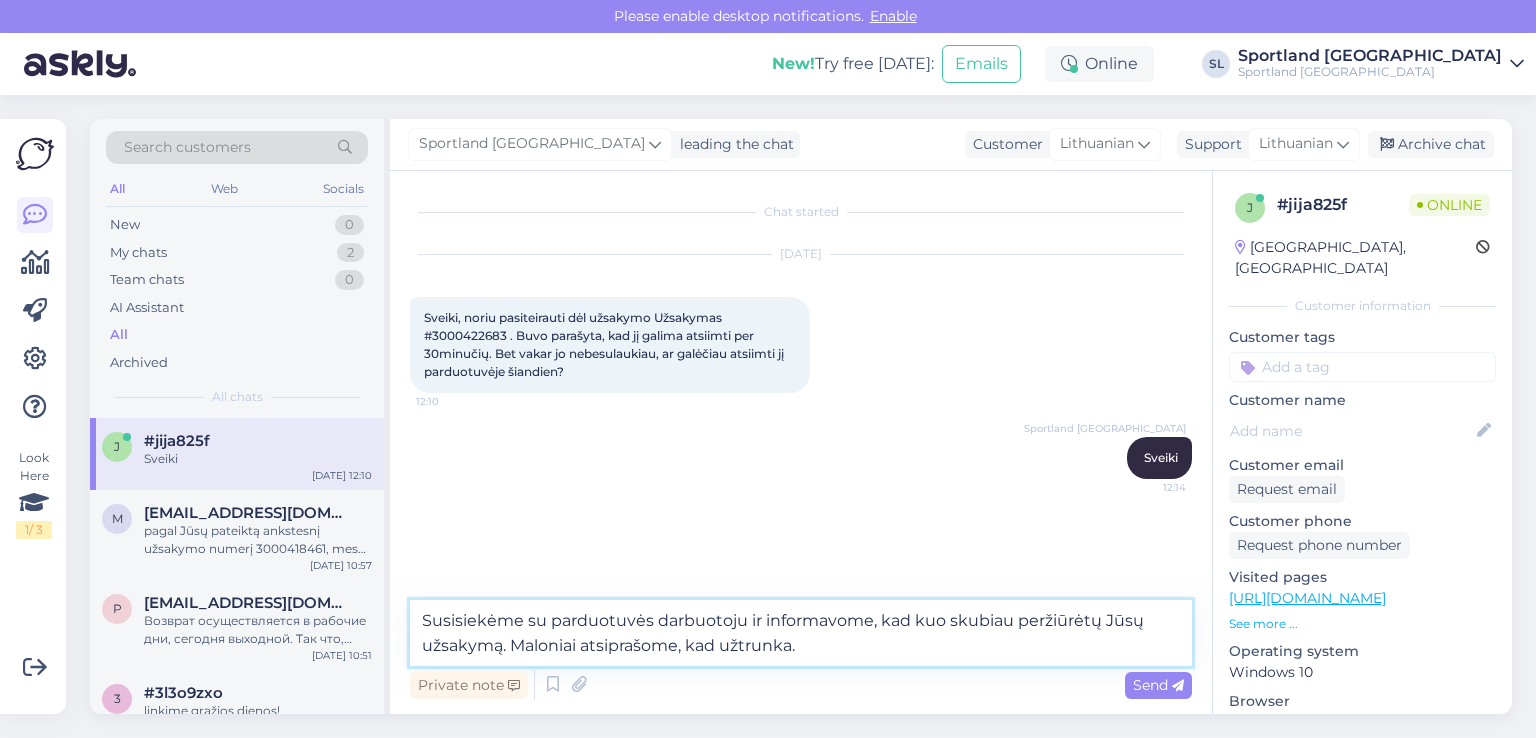 type on "Susisiekėme su parduotuvės darbuotoju ir informavome, kad kuo skubiau peržiūrėtų Jūsų užsakymą. Maloniai atsiprašome, kad užtrunka." 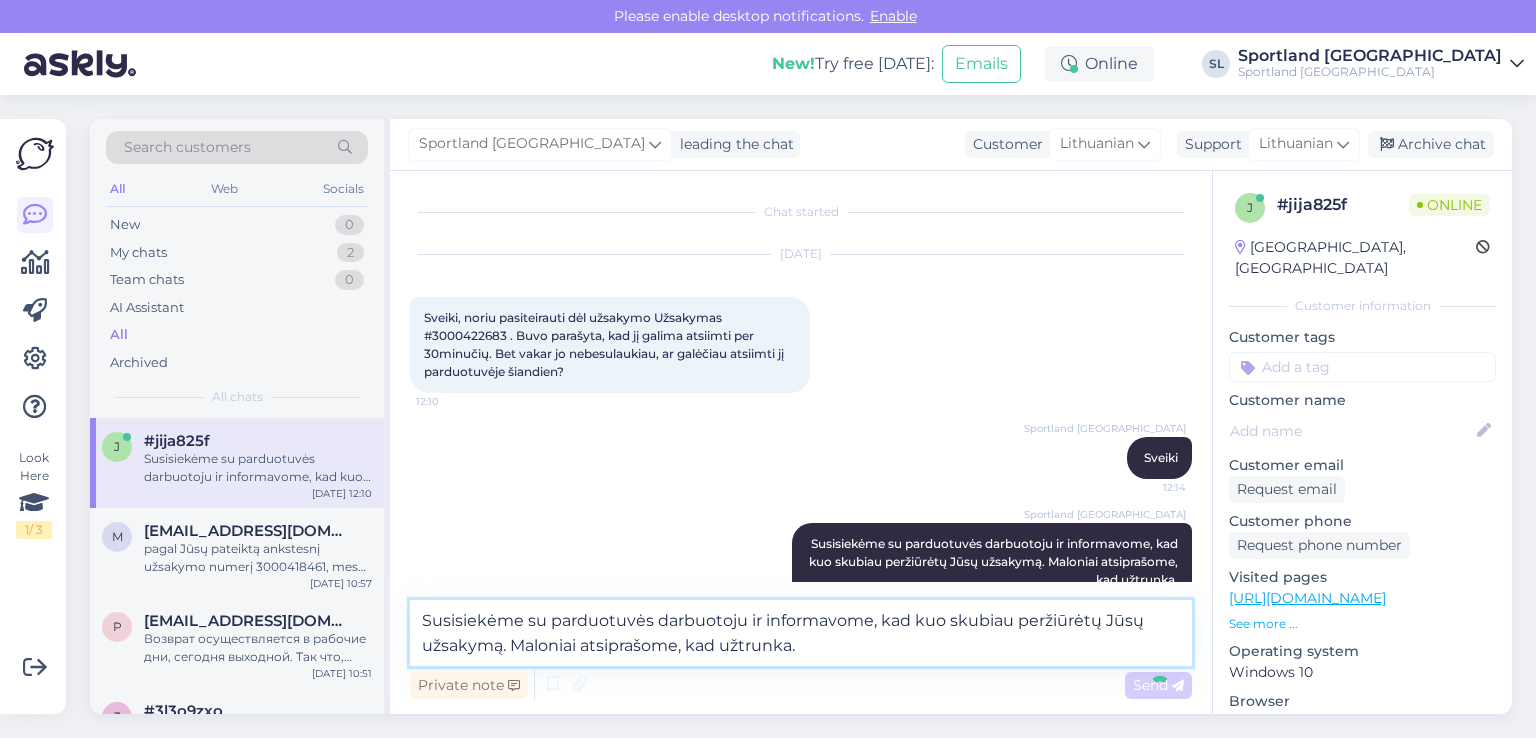type 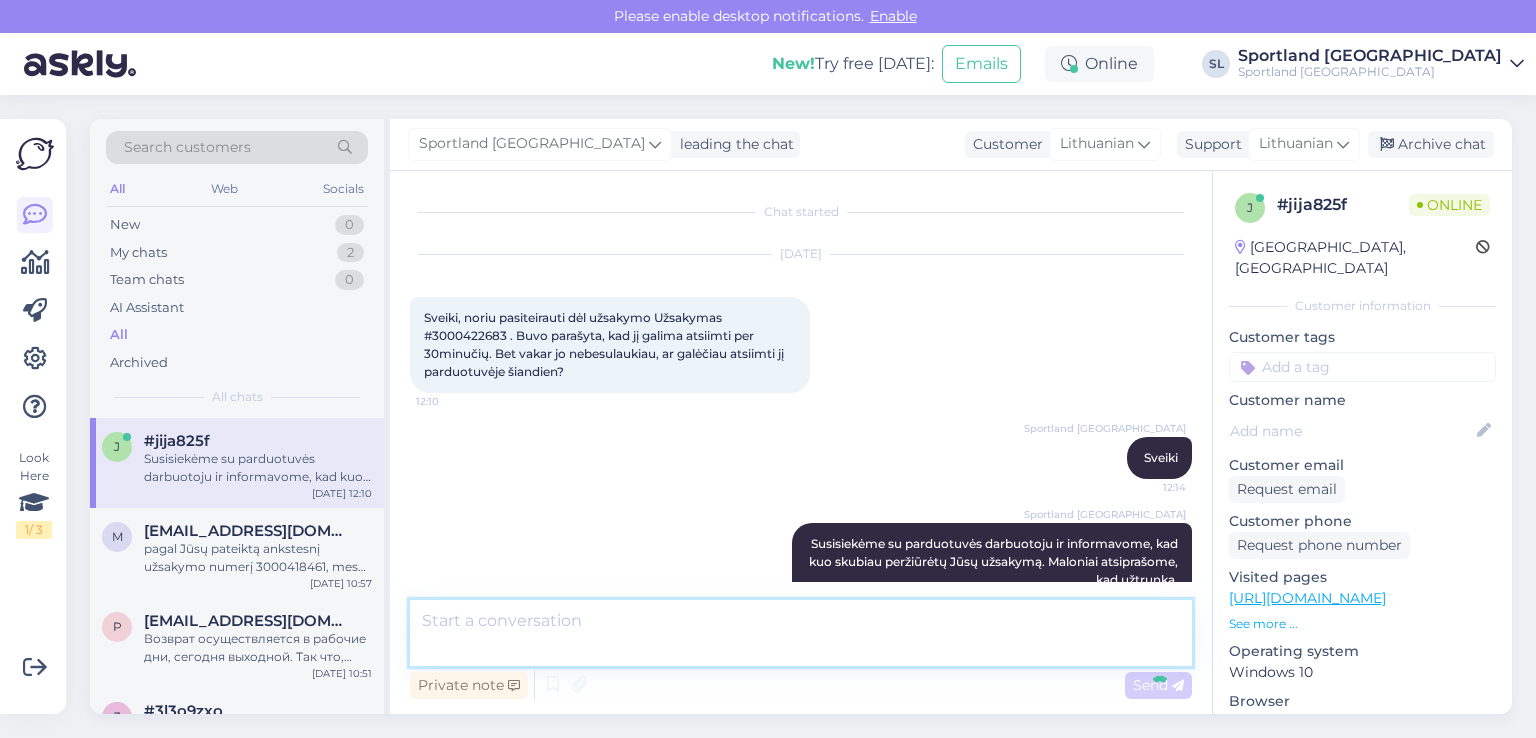 scroll, scrollTop: 17, scrollLeft: 0, axis: vertical 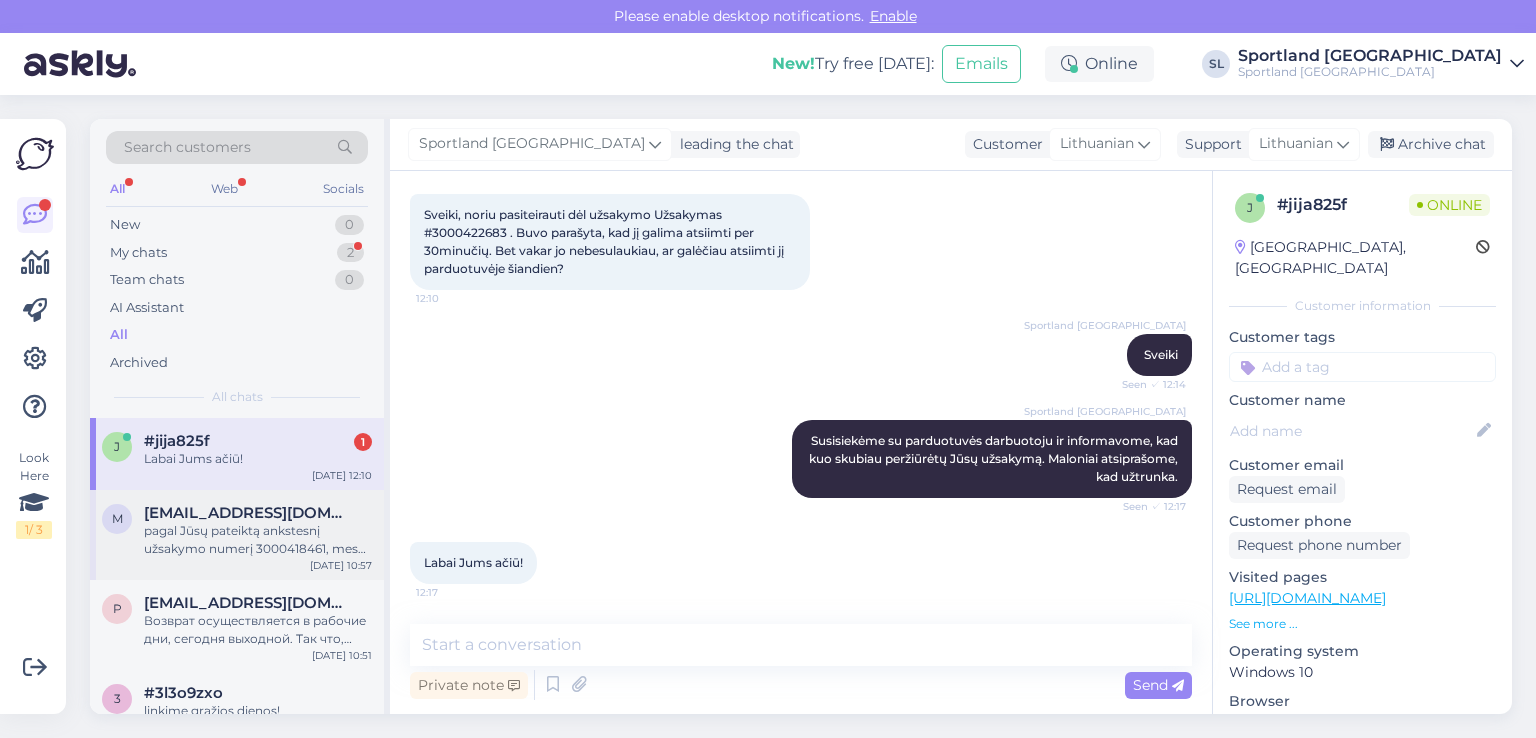 click on "pagal Jūsų pateiktą ankstesnį užsakymo numerį 3000418461, mes tokios siuntos nematome, kad Jums būtume siunte. Gal būt siuntą grąžinote panaudodami  ne Sportland siuntos grąžinimo kodą?" at bounding box center (258, 540) 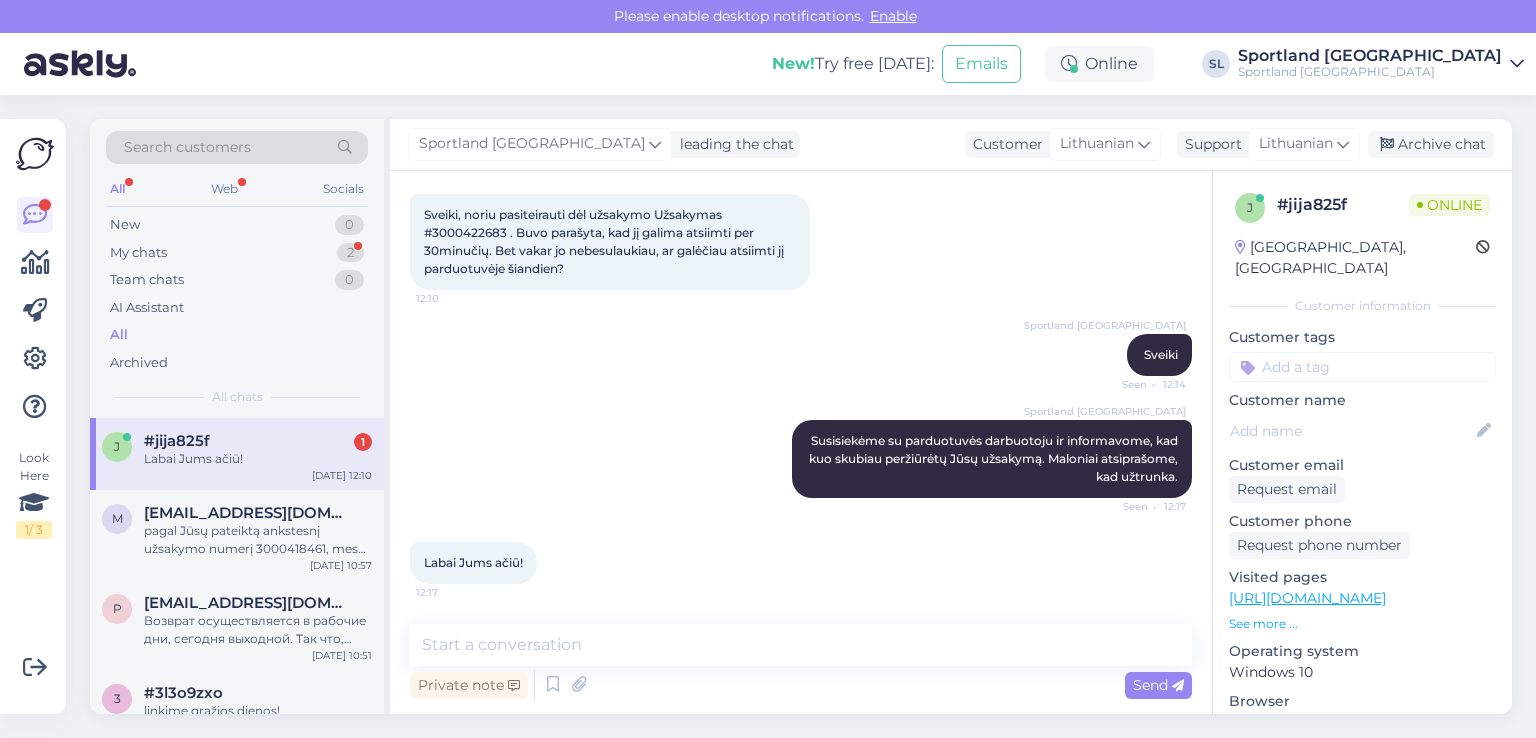 scroll, scrollTop: 0, scrollLeft: 0, axis: both 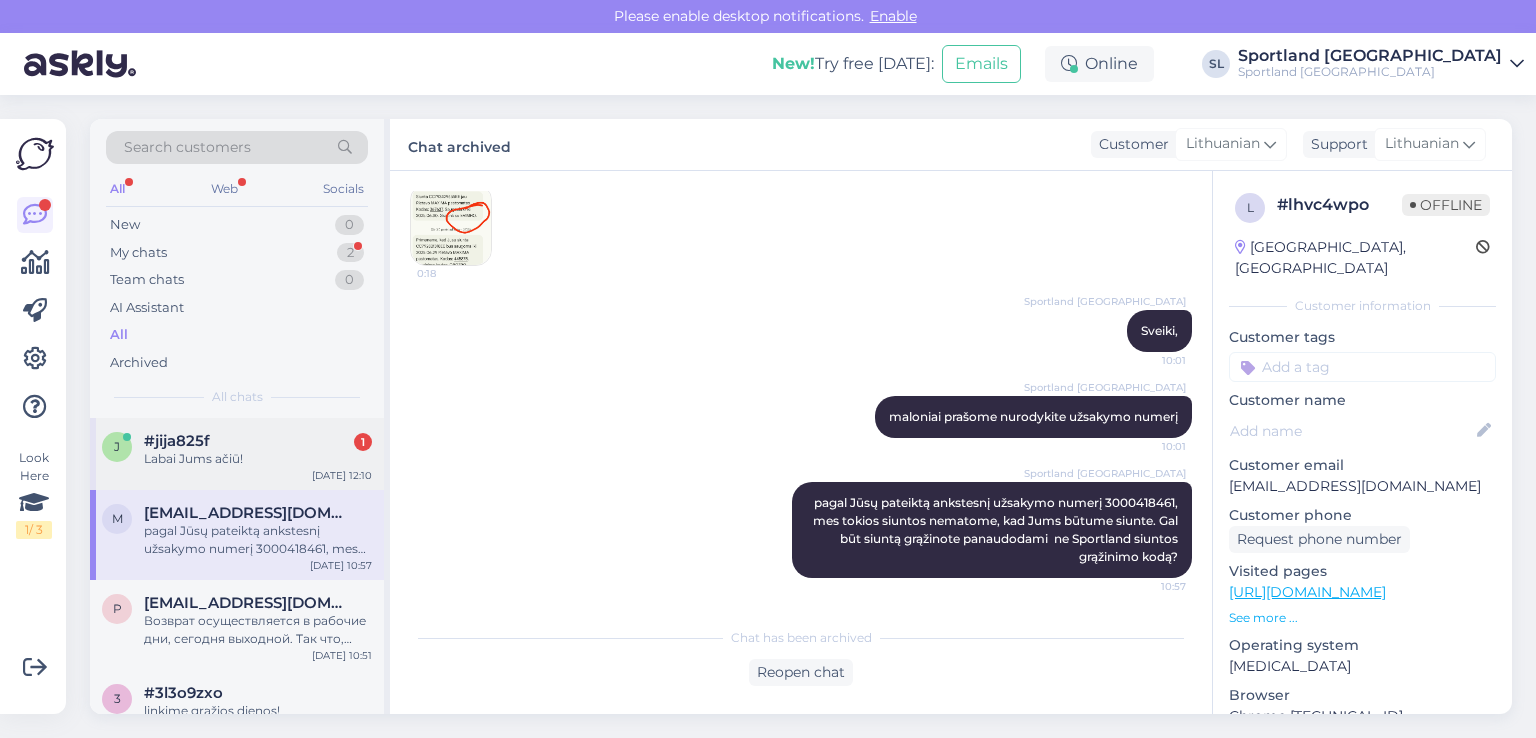 click on "j #jija825f 1 Labai Jums ačiū!  Jul 12 12:10" at bounding box center (237, 454) 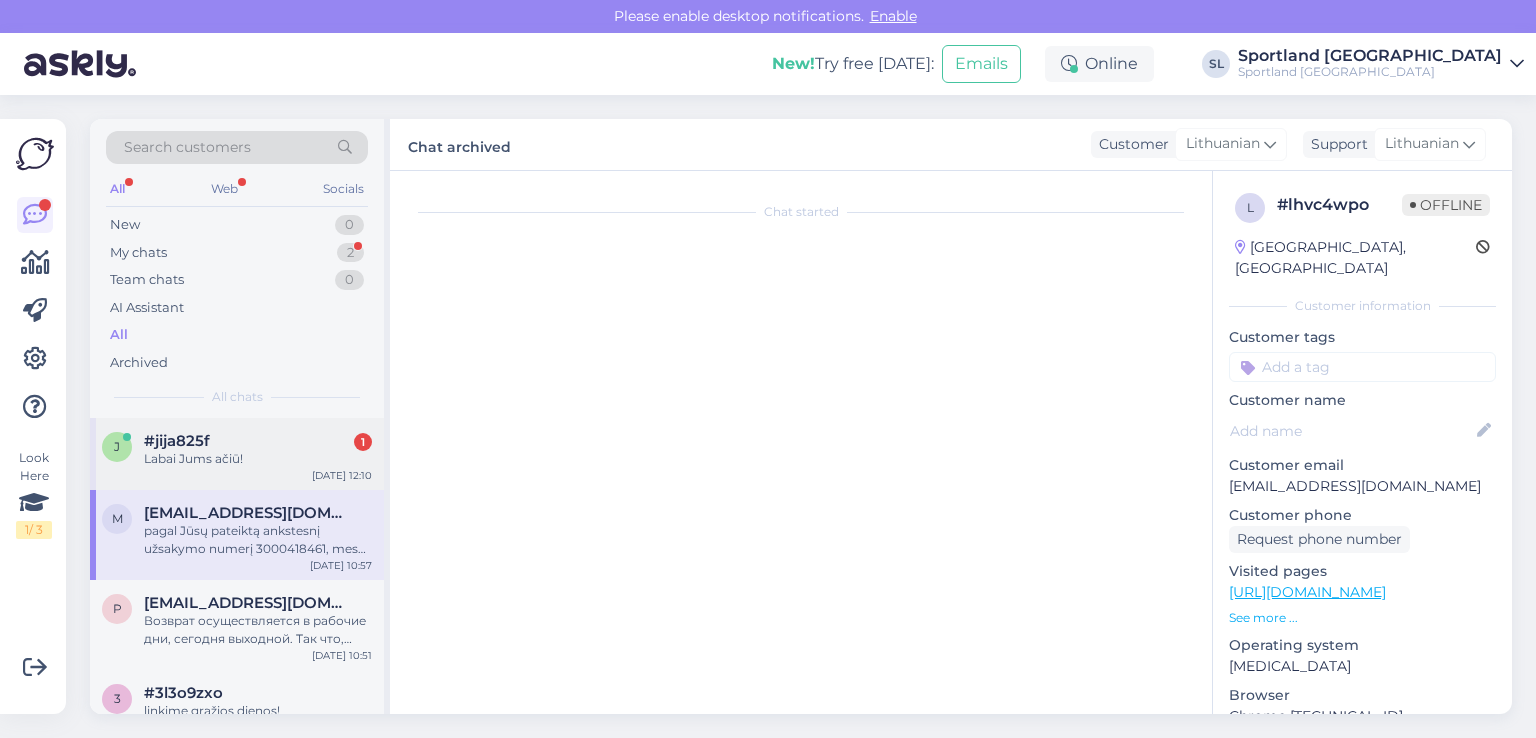 scroll, scrollTop: 42, scrollLeft: 0, axis: vertical 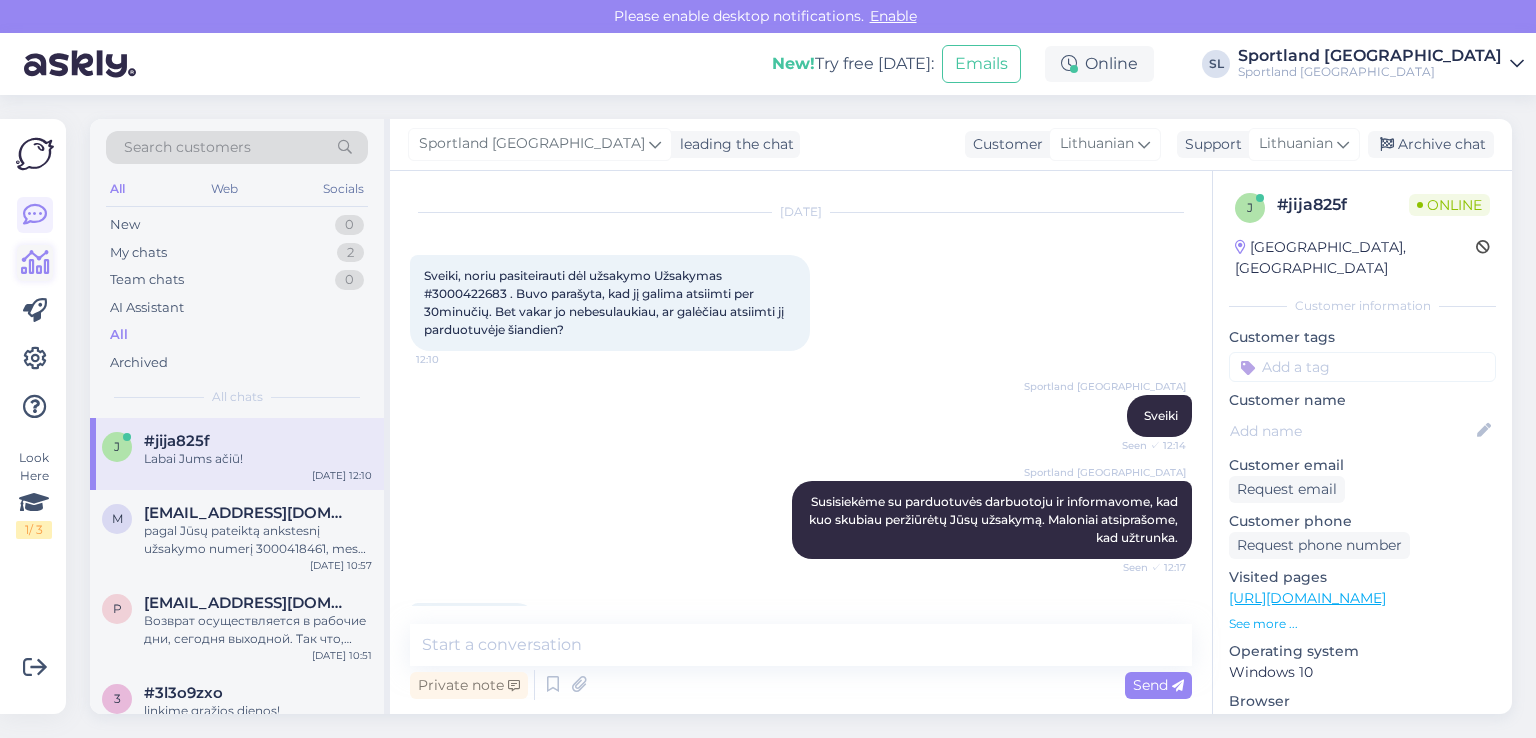 click at bounding box center (35, 263) 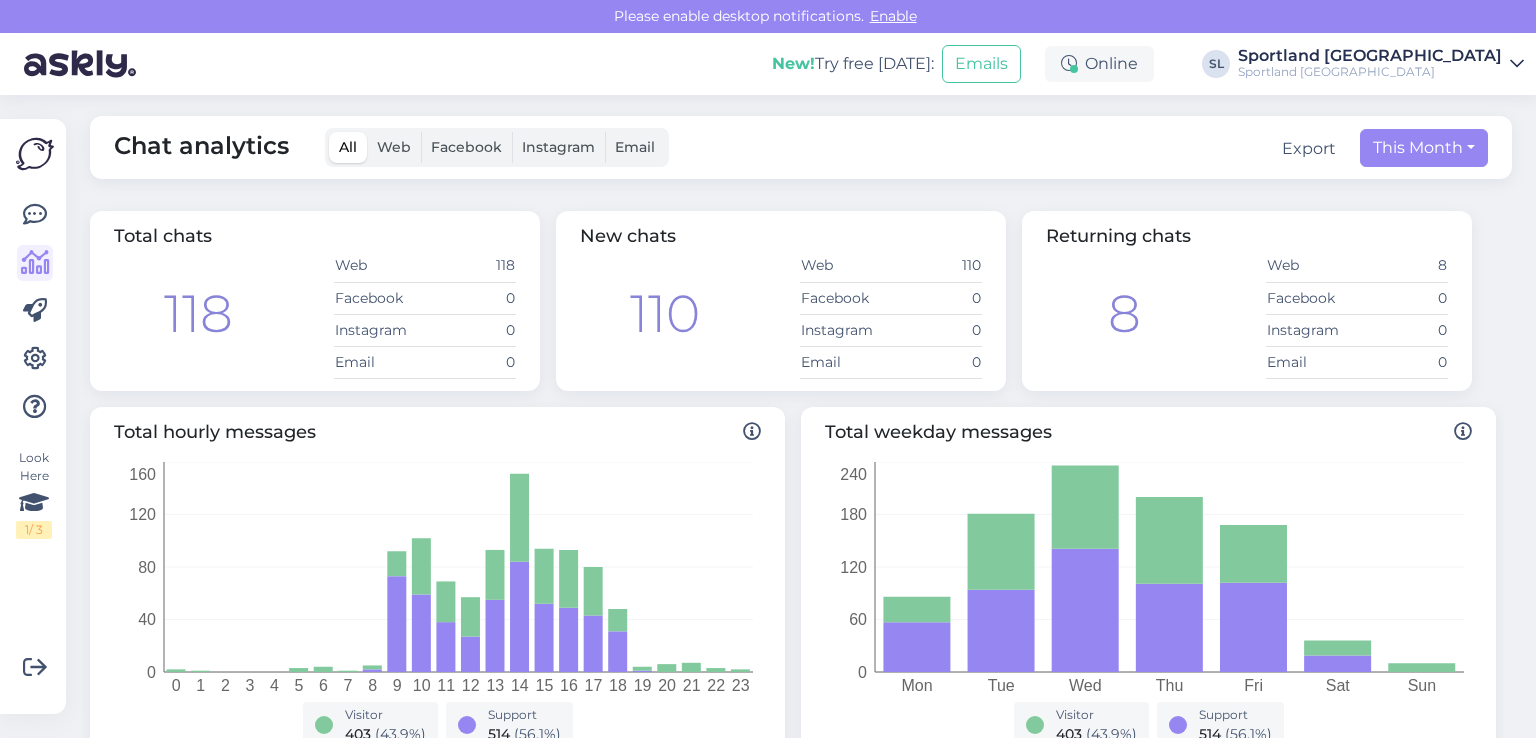 scroll, scrollTop: 0, scrollLeft: 0, axis: both 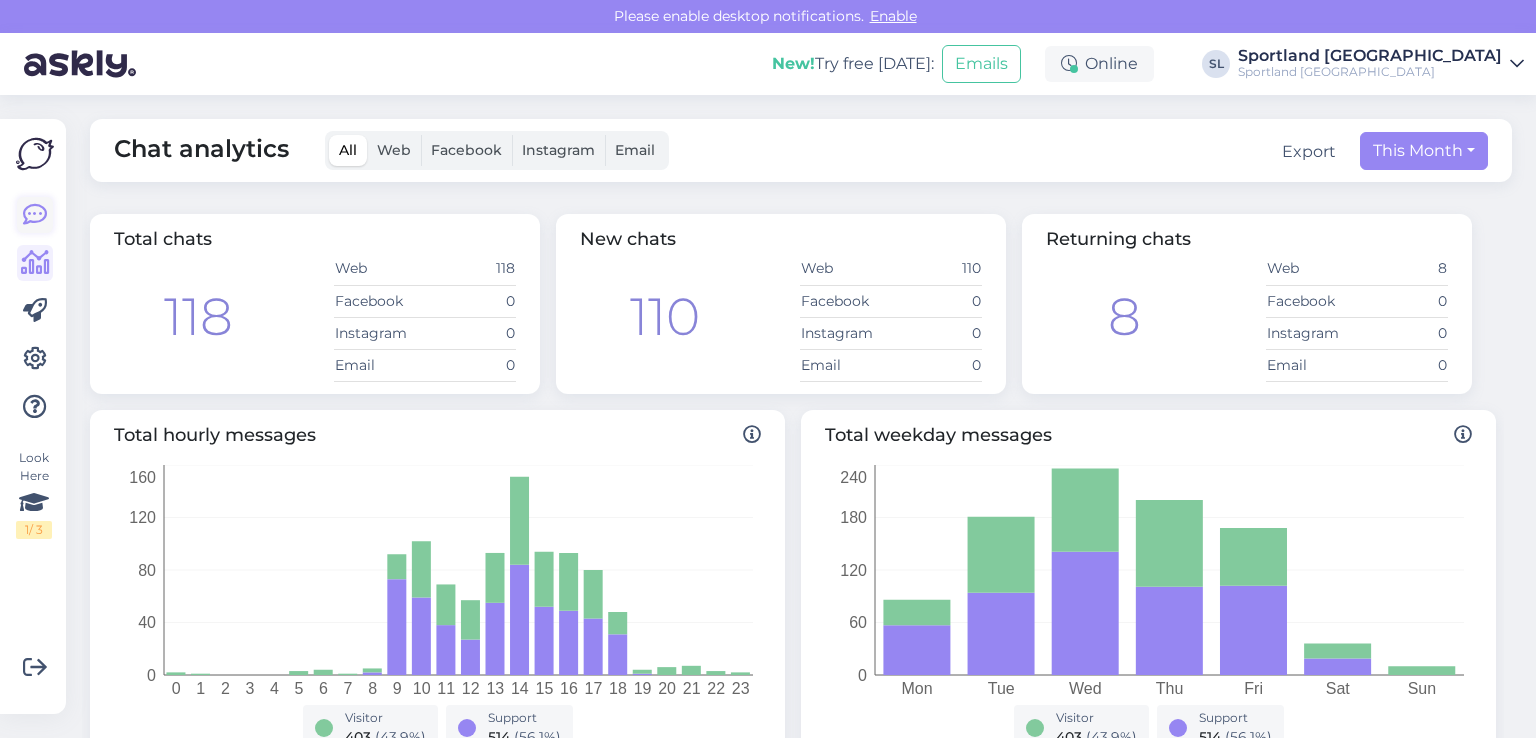 click at bounding box center (35, 215) 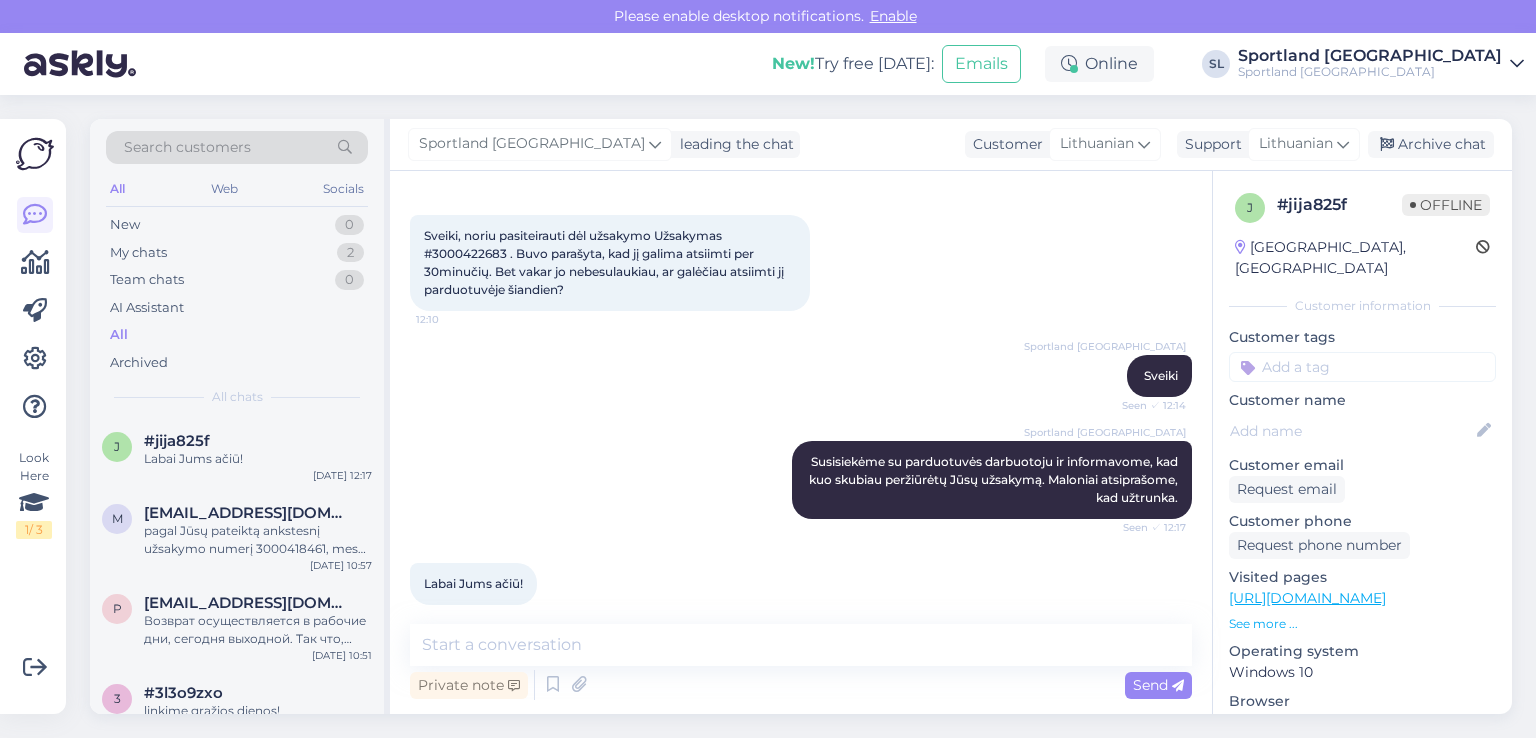 scroll, scrollTop: 103, scrollLeft: 0, axis: vertical 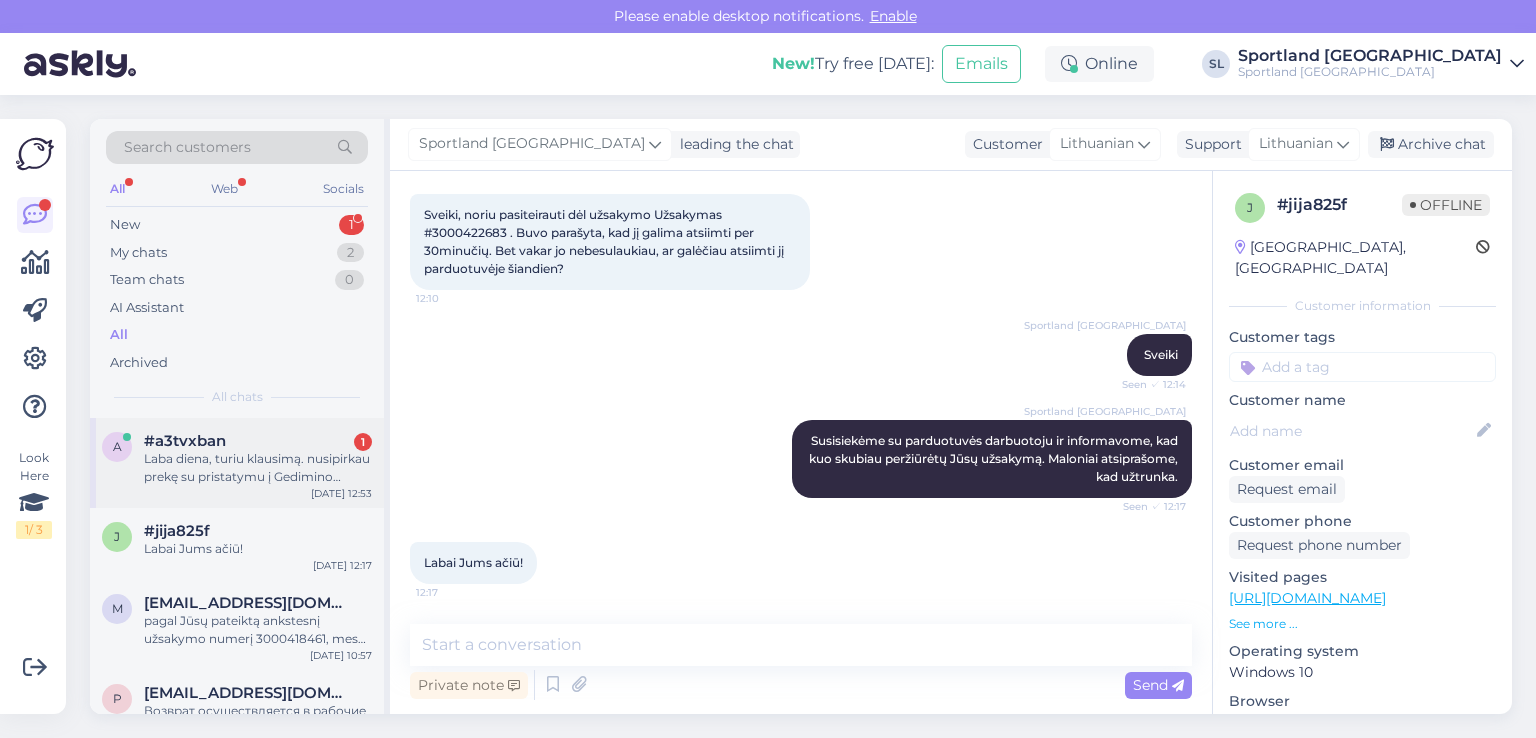 click on "Laba diena, turiu klausimą. nusipirkau prekę su pristatymu į Gedimino sportland, deja prekė netiko ir noriu grąžinti. Ar galėčiau prekę grąžinti kitoje parduotuvėje, pvz. Akropoly?" at bounding box center [258, 468] 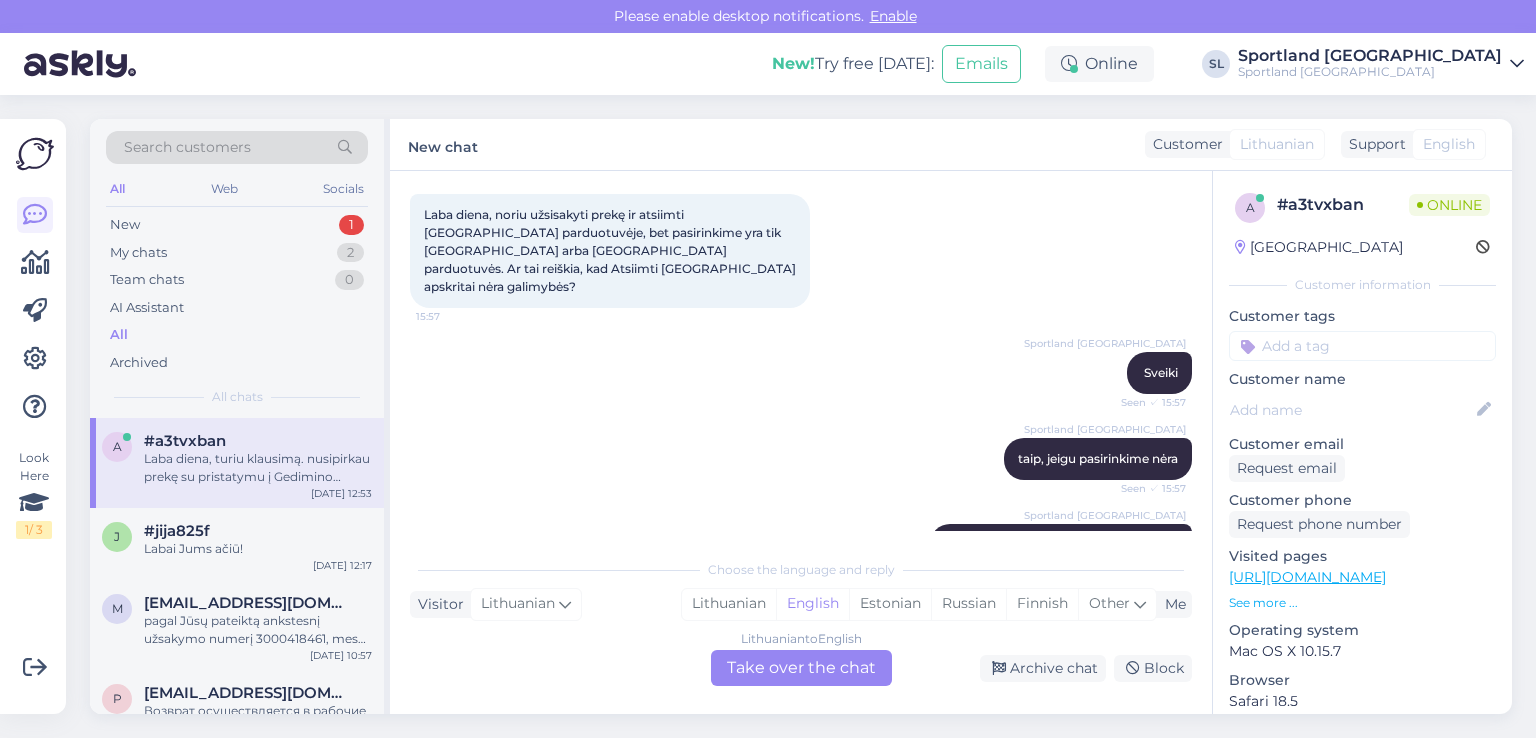 scroll, scrollTop: 1102, scrollLeft: 0, axis: vertical 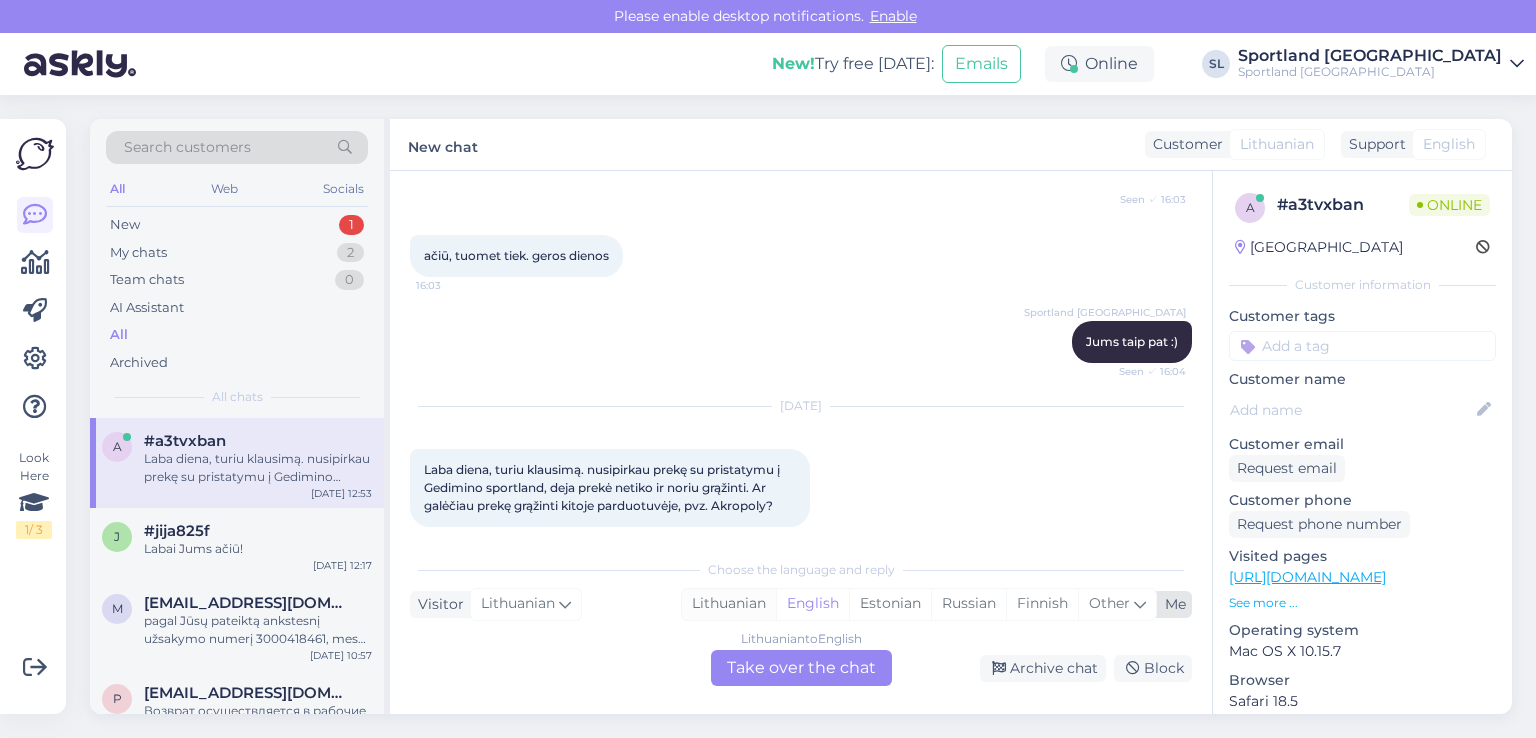 click on "Lithuanian" at bounding box center (729, 604) 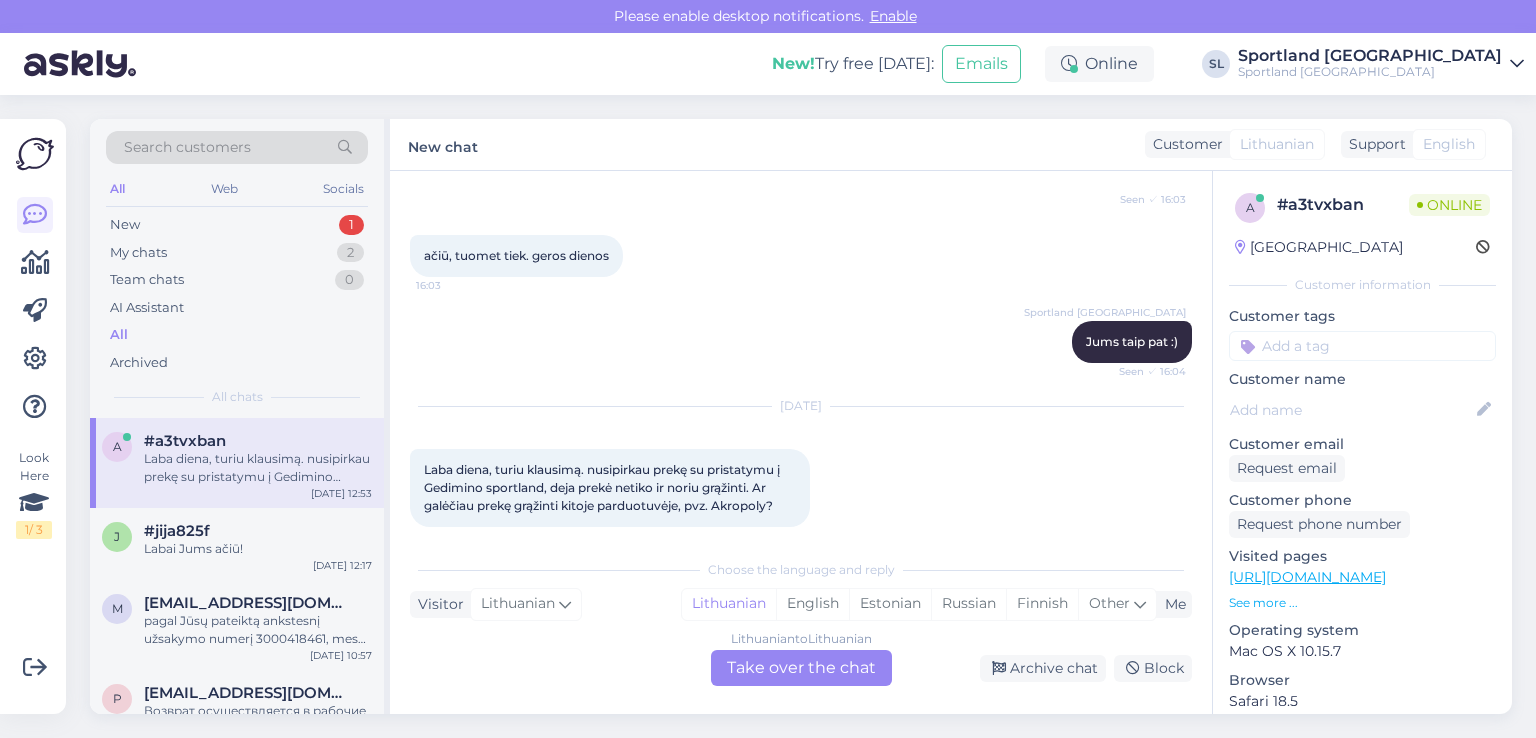 click on "Lithuanian  to  Lithuanian Take over the chat" at bounding box center [801, 668] 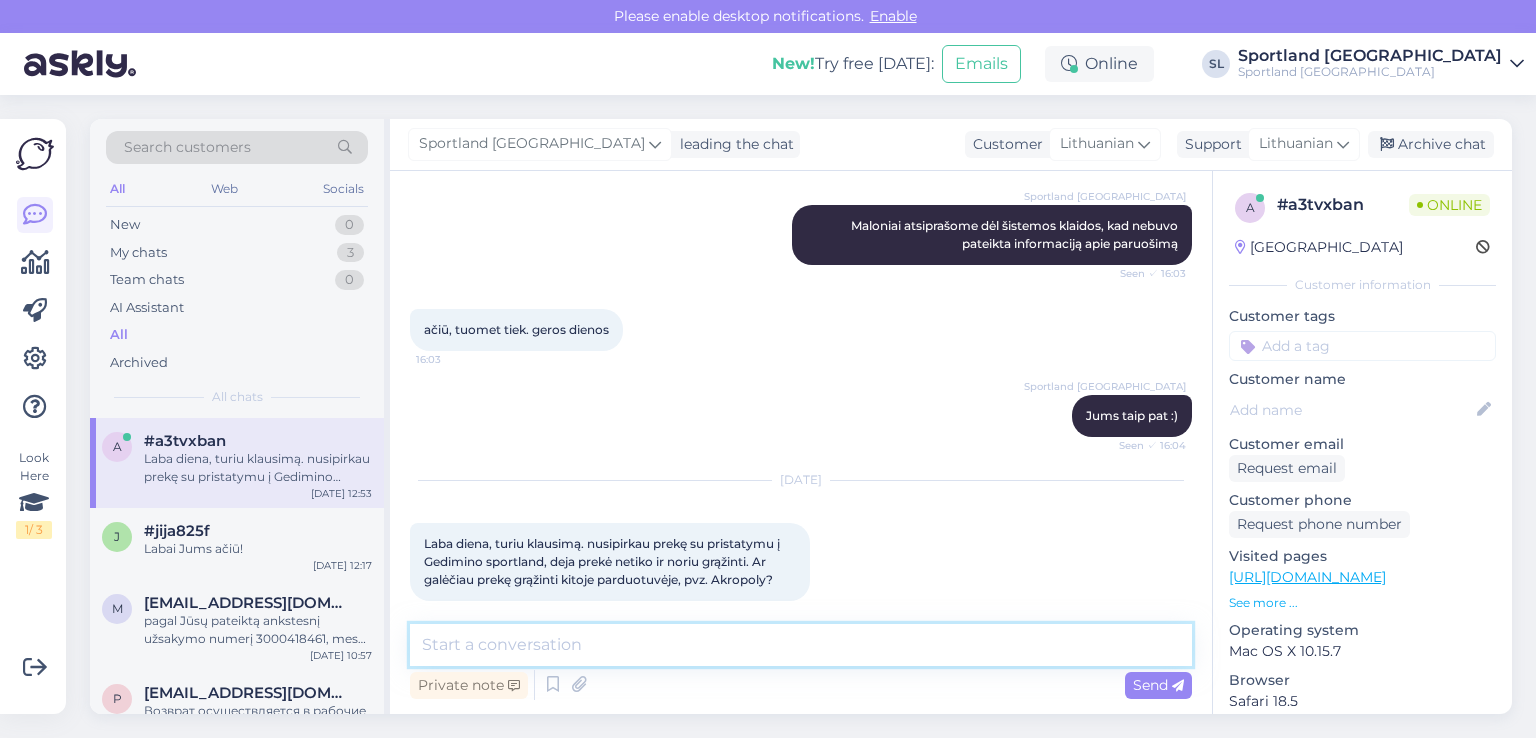 click at bounding box center (801, 645) 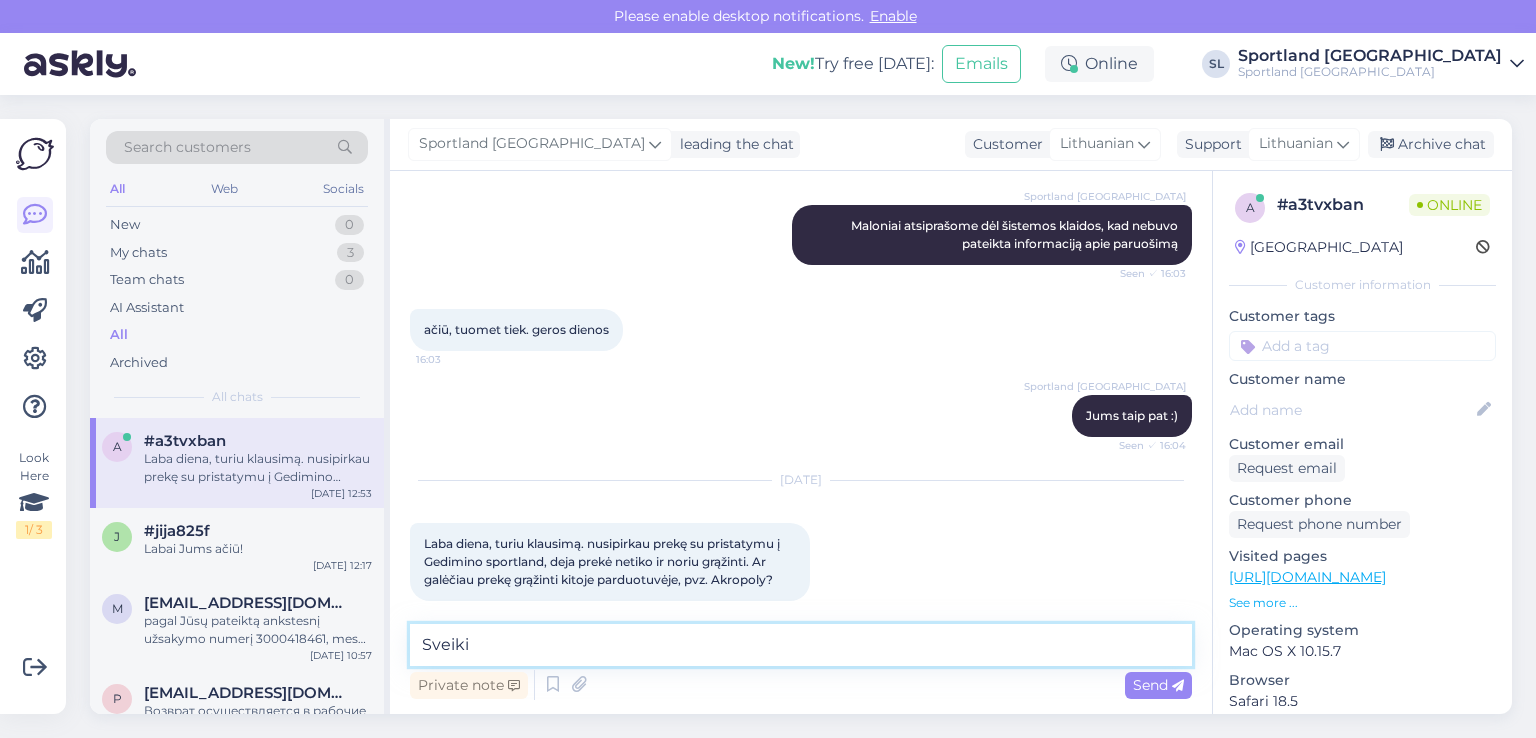 type on "Sveiki" 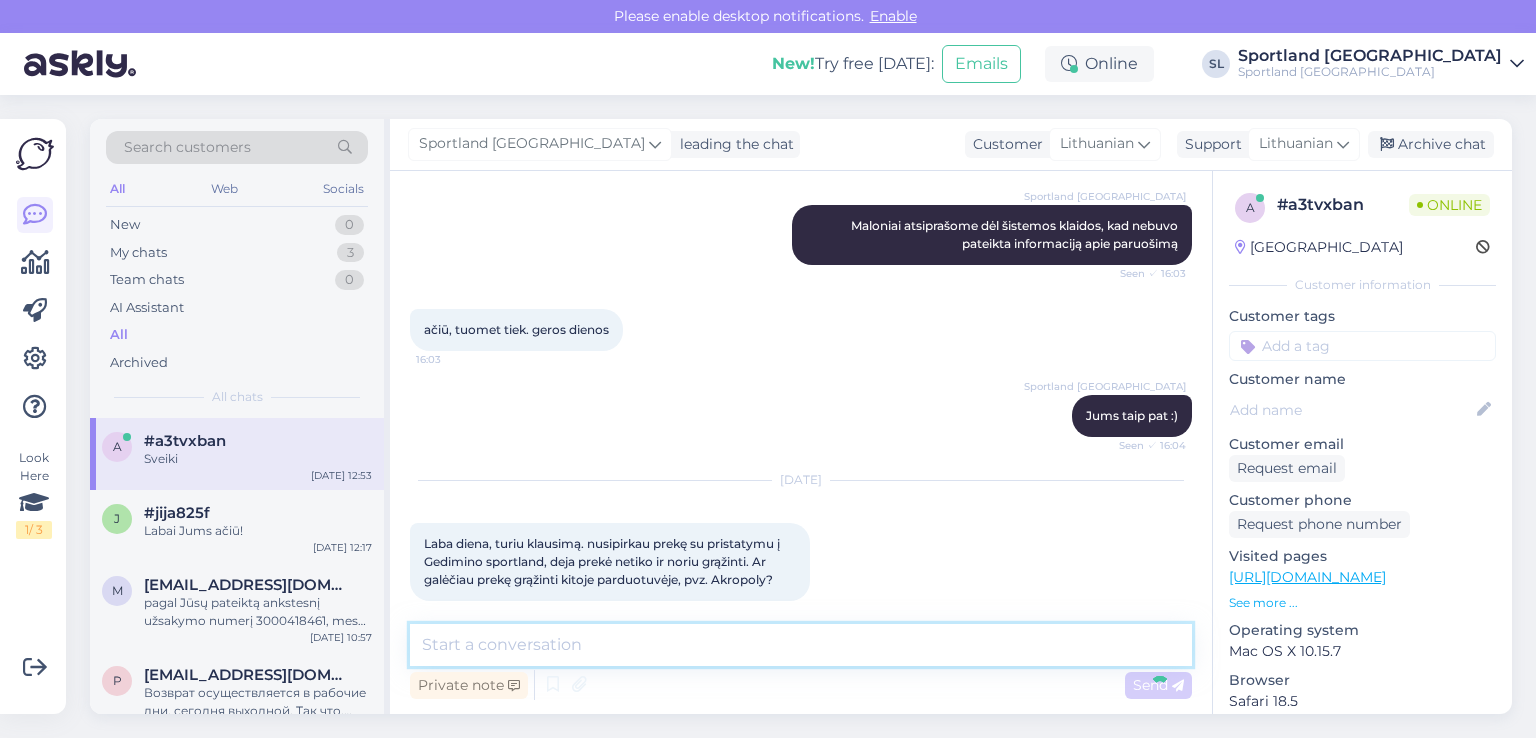 scroll, scrollTop: 1113, scrollLeft: 0, axis: vertical 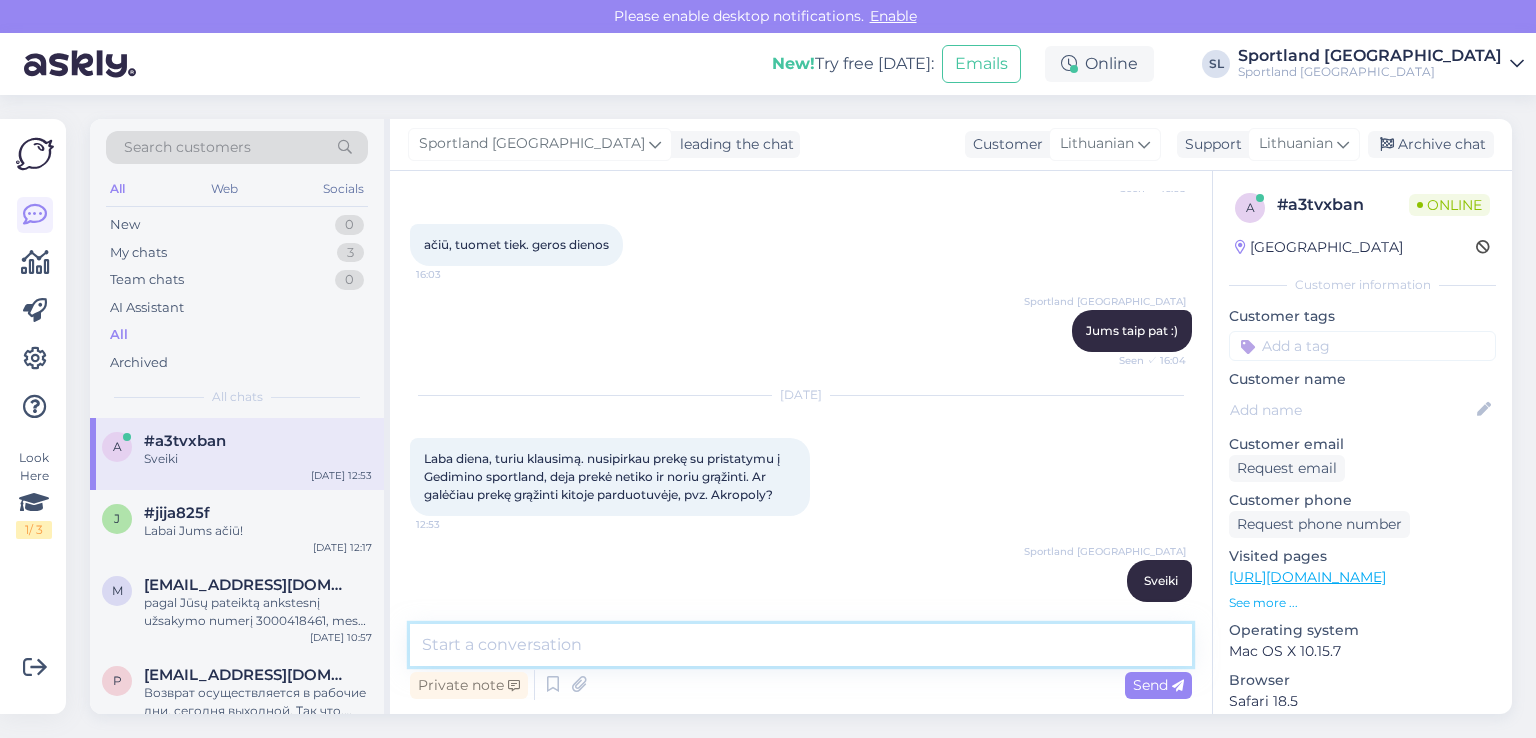 click at bounding box center [801, 645] 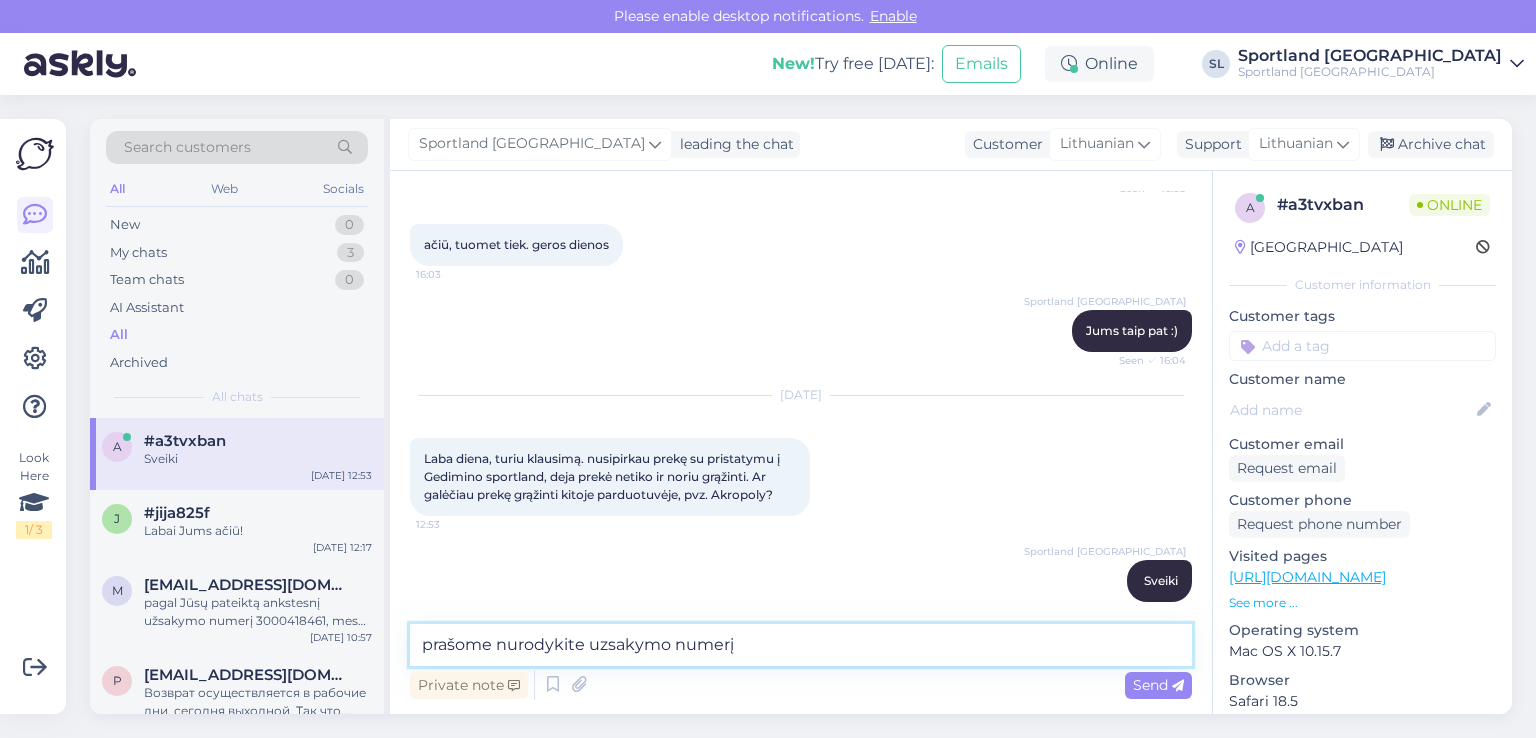 type on "prašome nurodykite uzsakymo numerį" 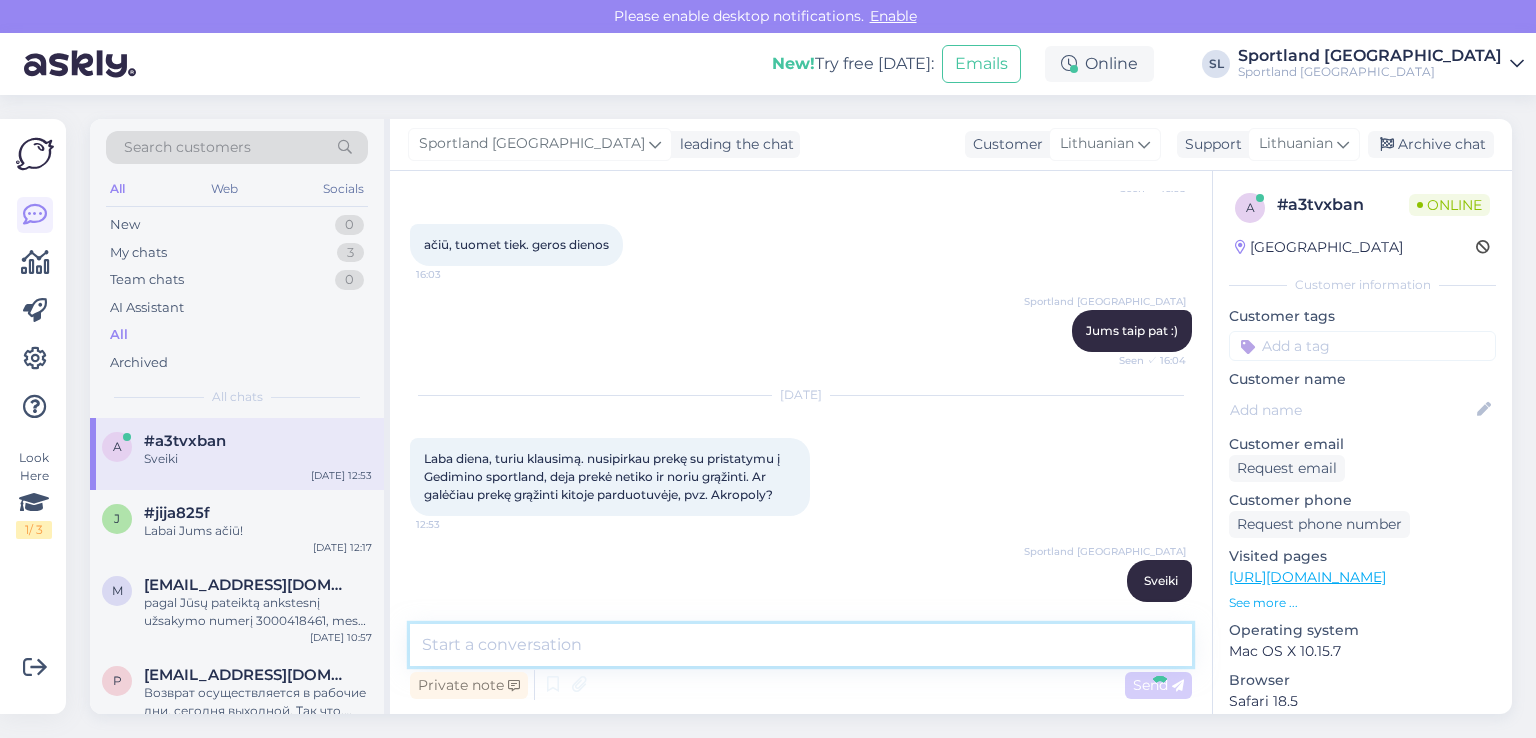 scroll, scrollTop: 1200, scrollLeft: 0, axis: vertical 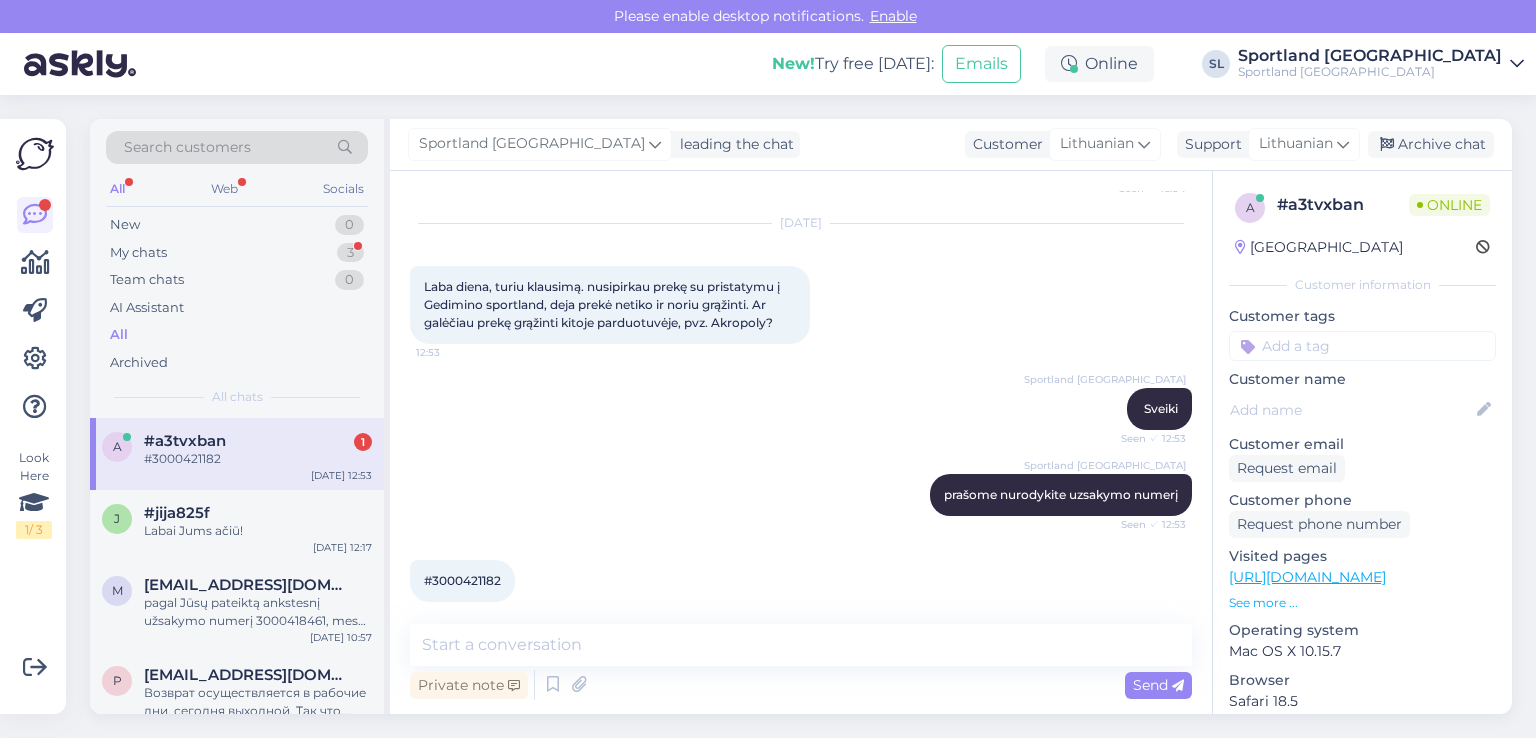 click on "#3000421182" at bounding box center (462, 580) 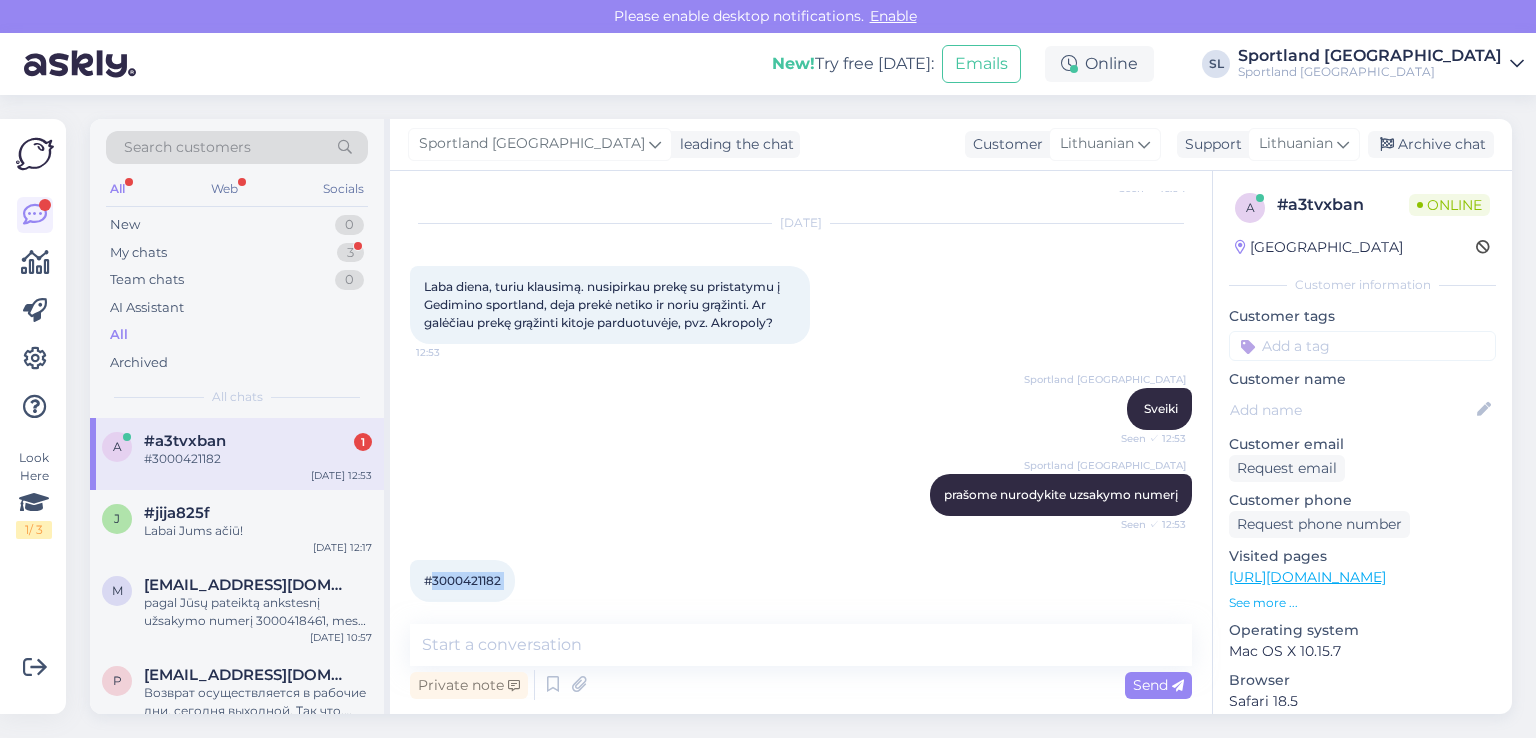 click on "#3000421182" at bounding box center [462, 580] 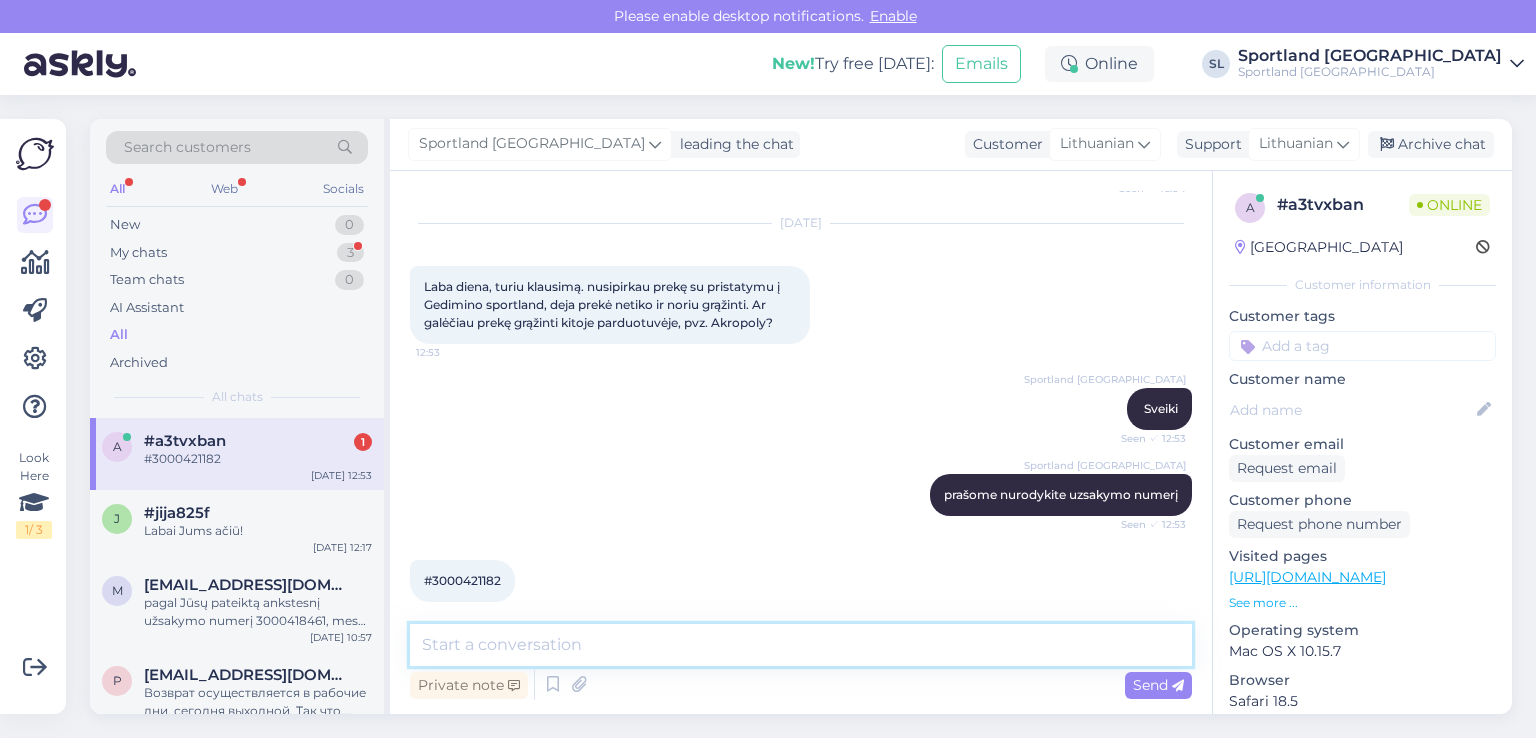 click at bounding box center (801, 645) 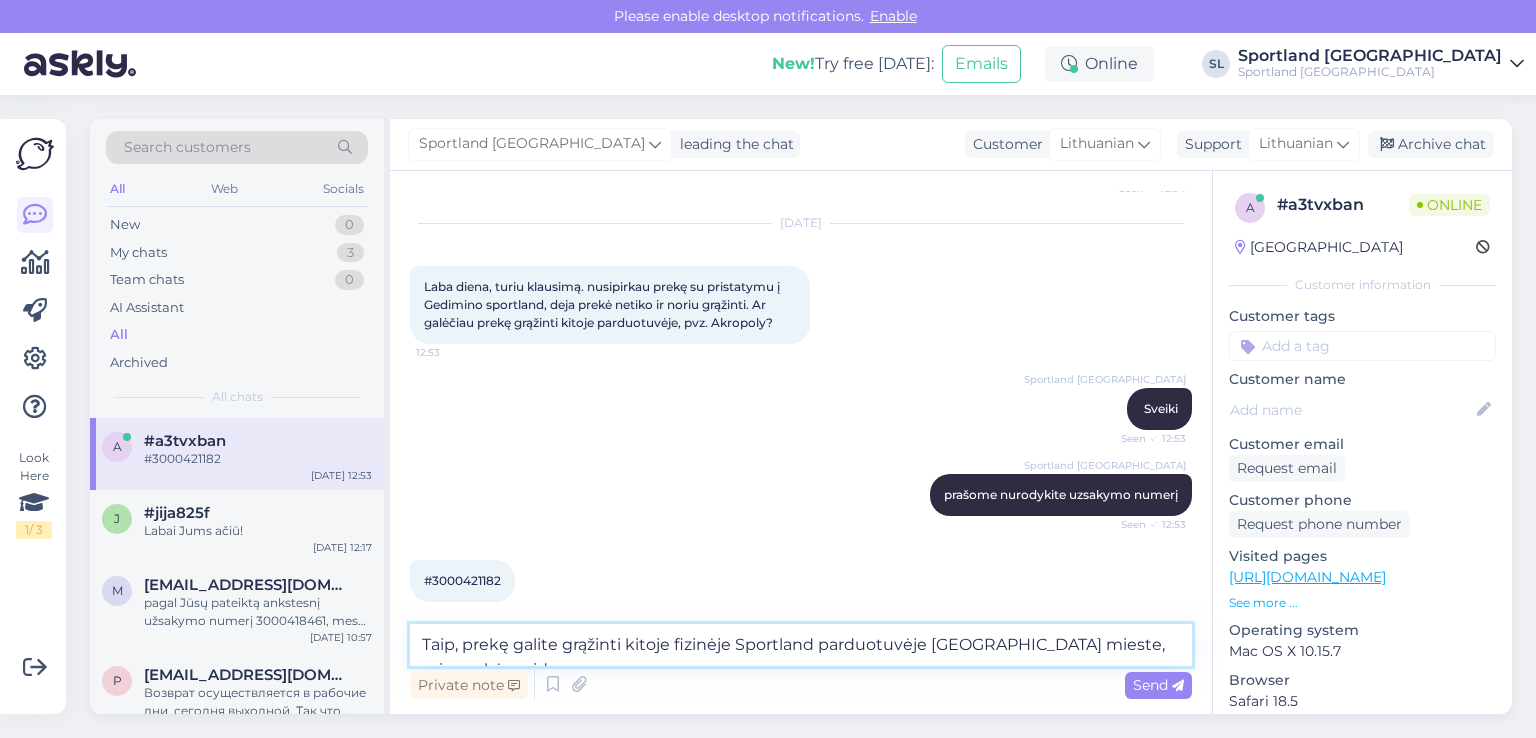 scroll, scrollTop: 1306, scrollLeft: 0, axis: vertical 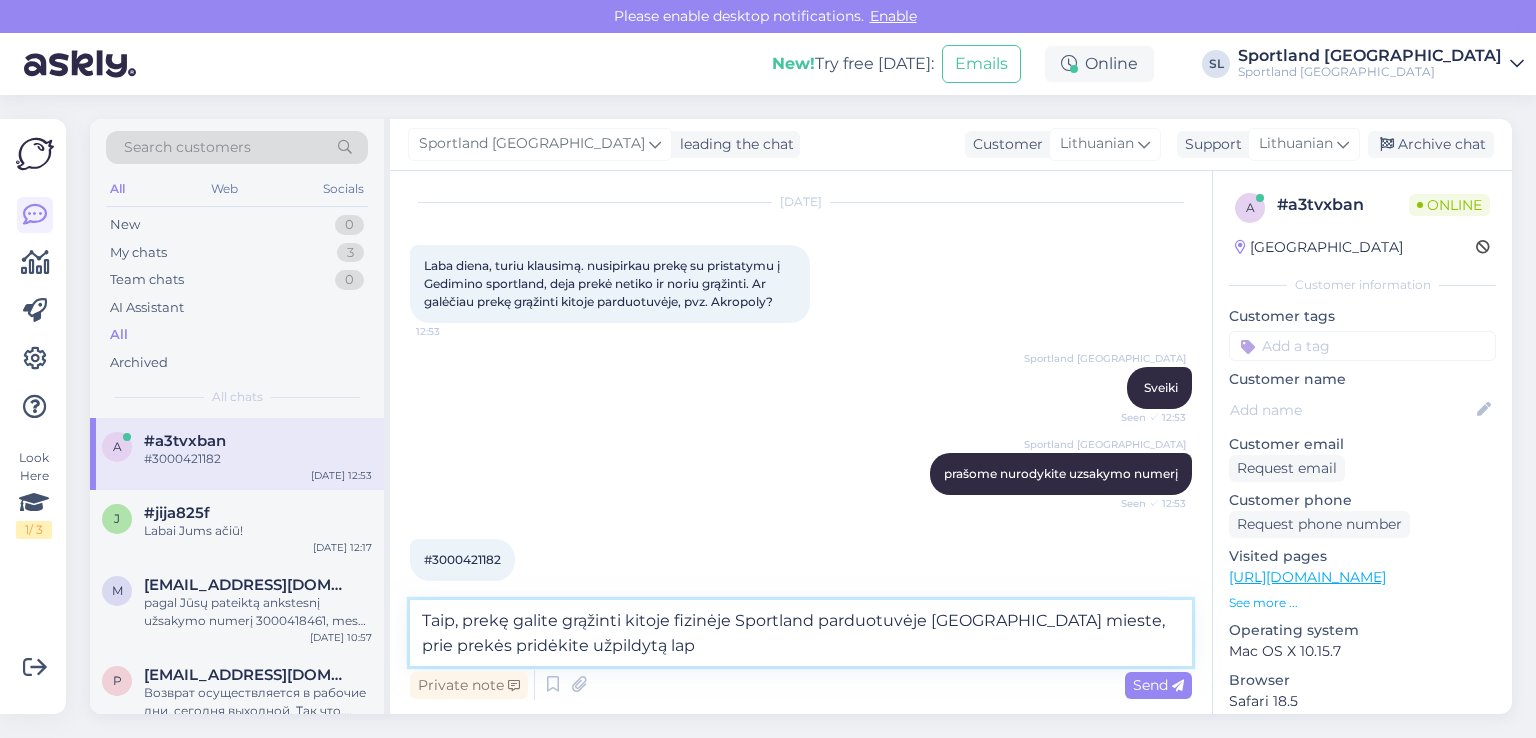 type on "Taip, prekę galite grąžinti kitoje fizinėje Sportland parduotuvėje Vilniaus mieste, prie prekės pridėkite užpildytą lapą" 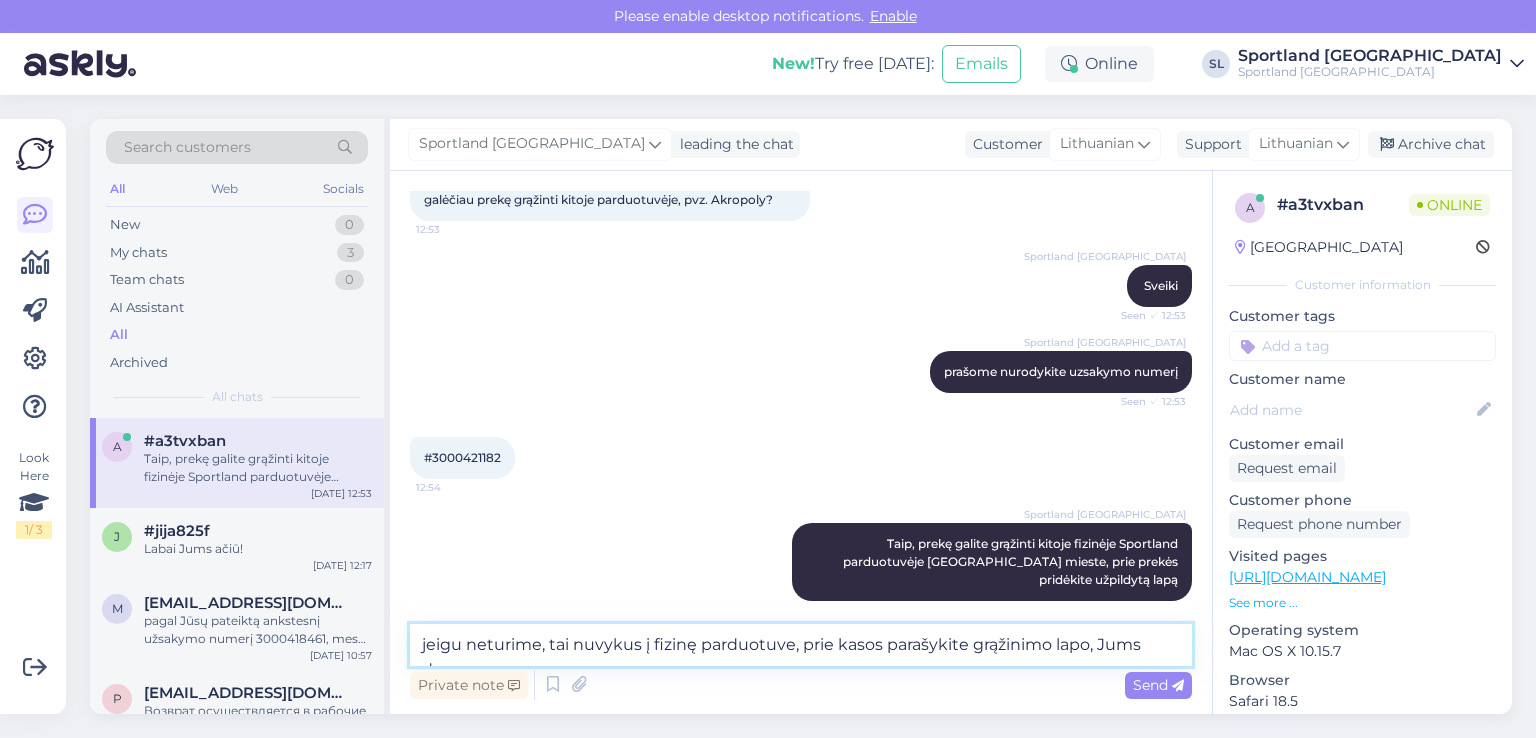 scroll, scrollTop: 1432, scrollLeft: 0, axis: vertical 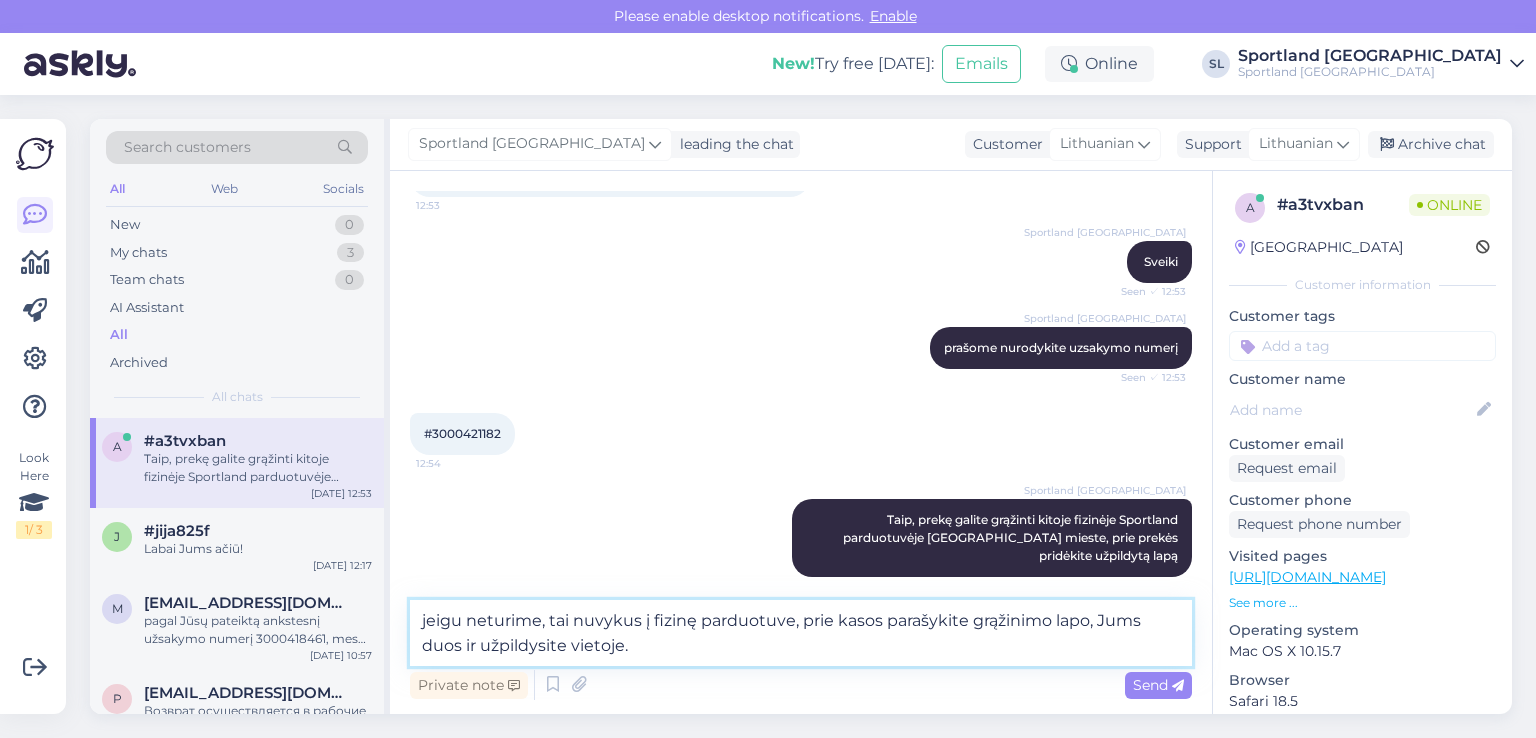 type on "jeigu neturime, tai nuvykus į fizinę parduotuve, prie kasos parašykite grąžinimo lapo, Jums duos ir užpildysite vietoje" 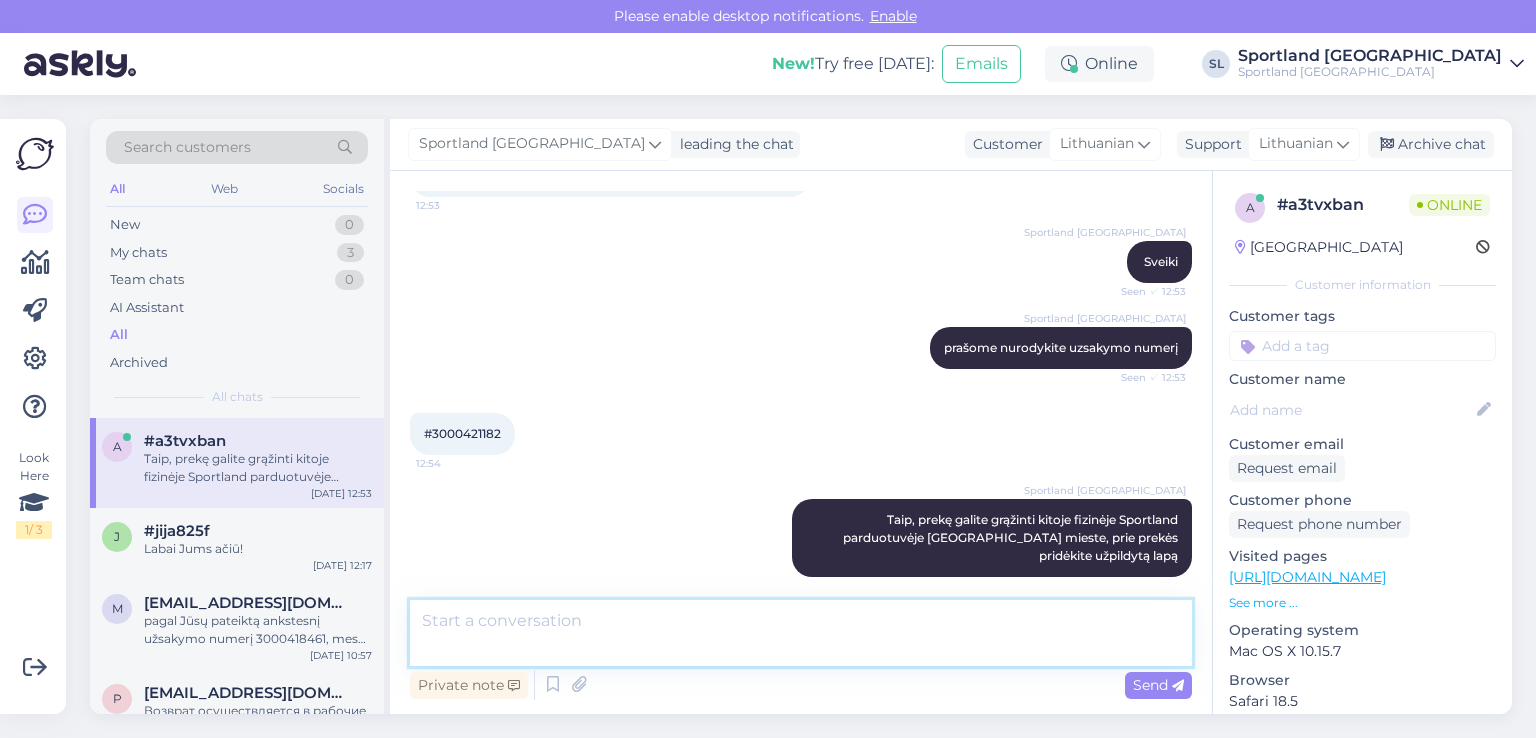 scroll, scrollTop: 1512, scrollLeft: 0, axis: vertical 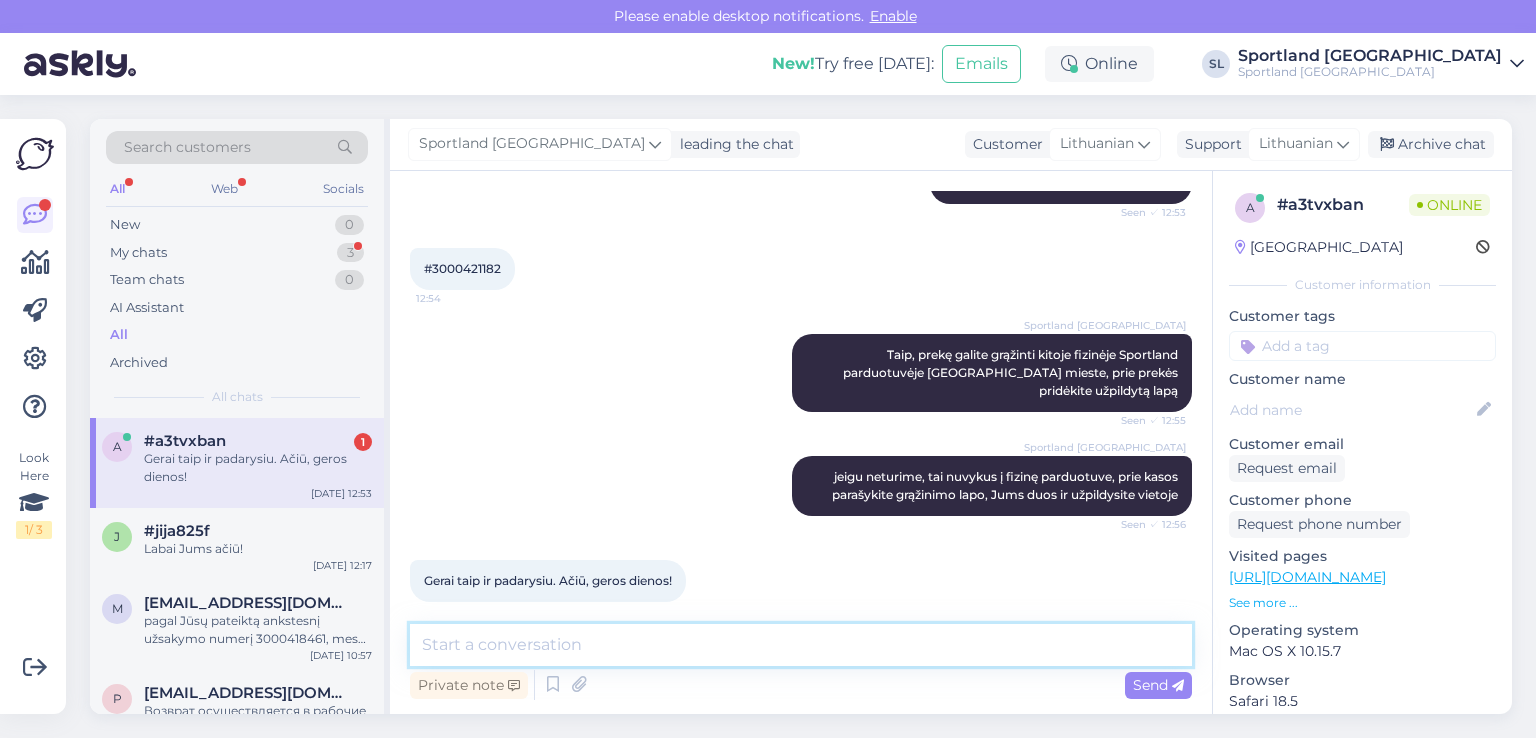 click at bounding box center (801, 645) 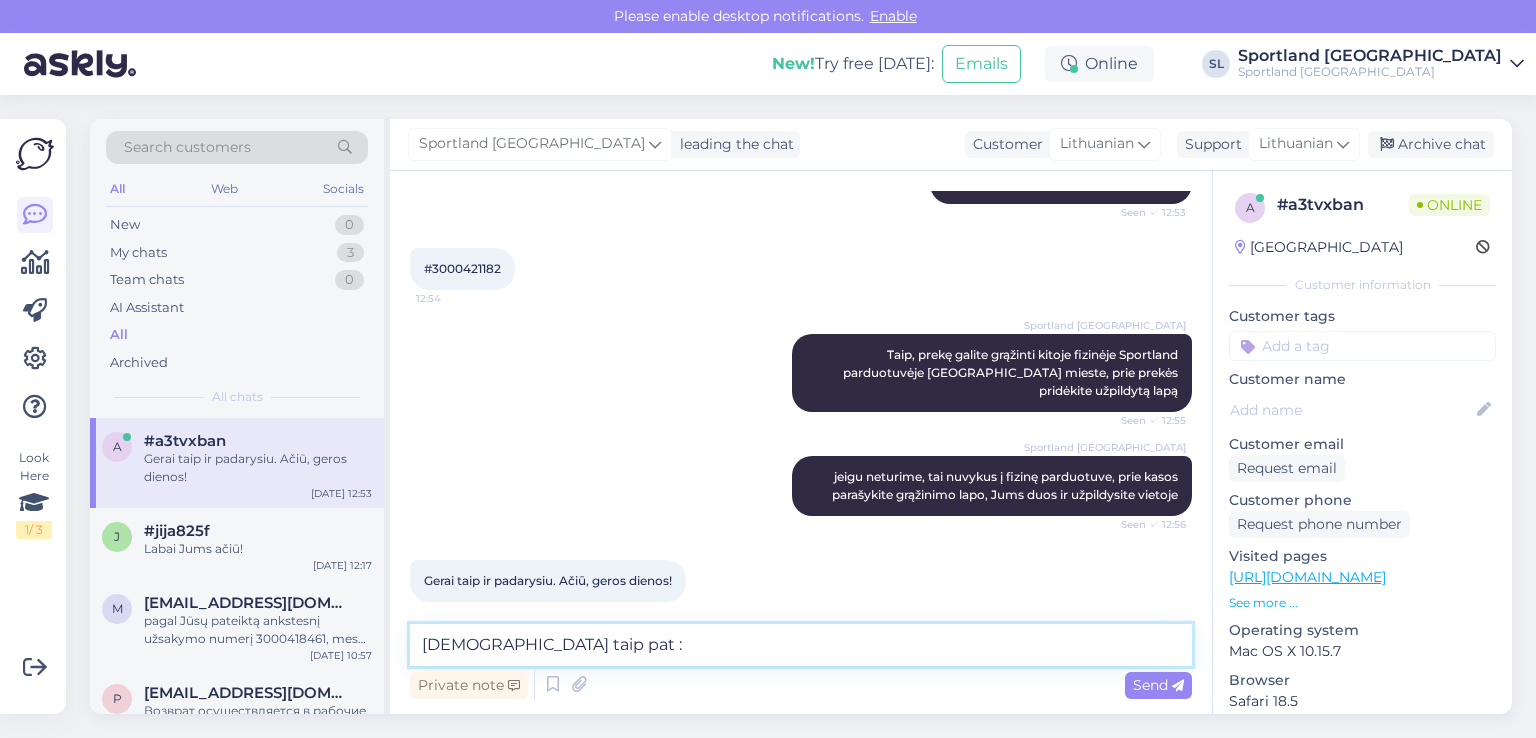 type on "Jums taip pat :)" 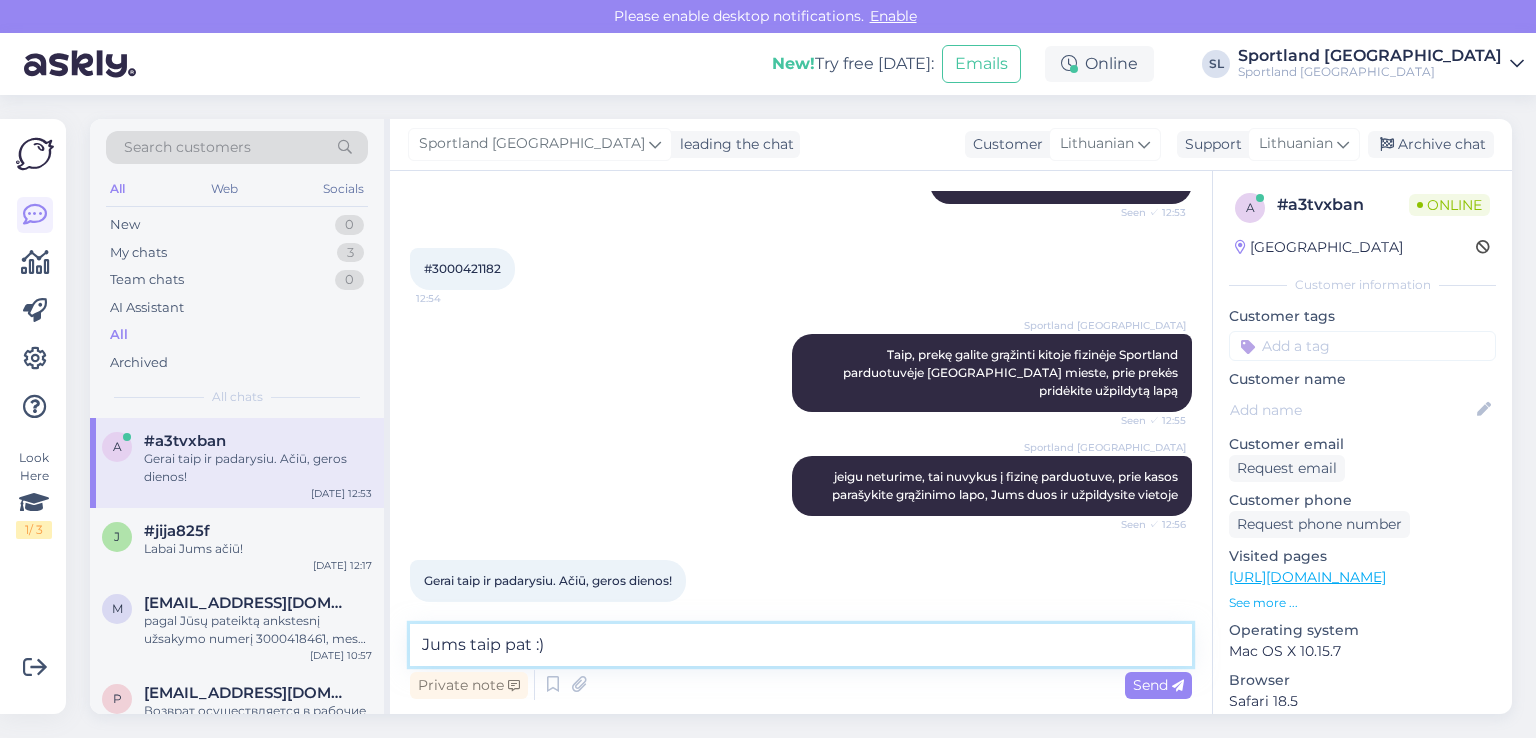type 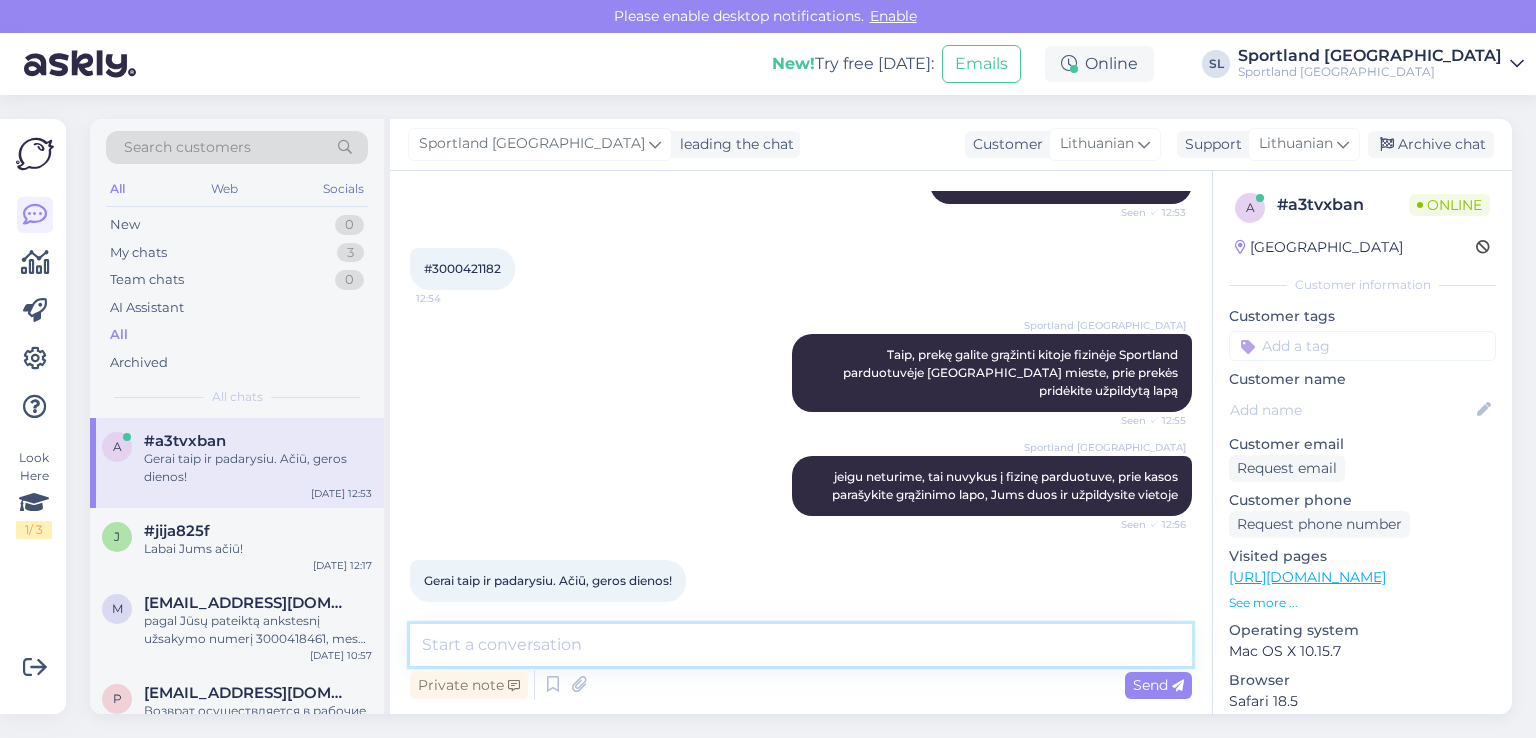 scroll, scrollTop: 1684, scrollLeft: 0, axis: vertical 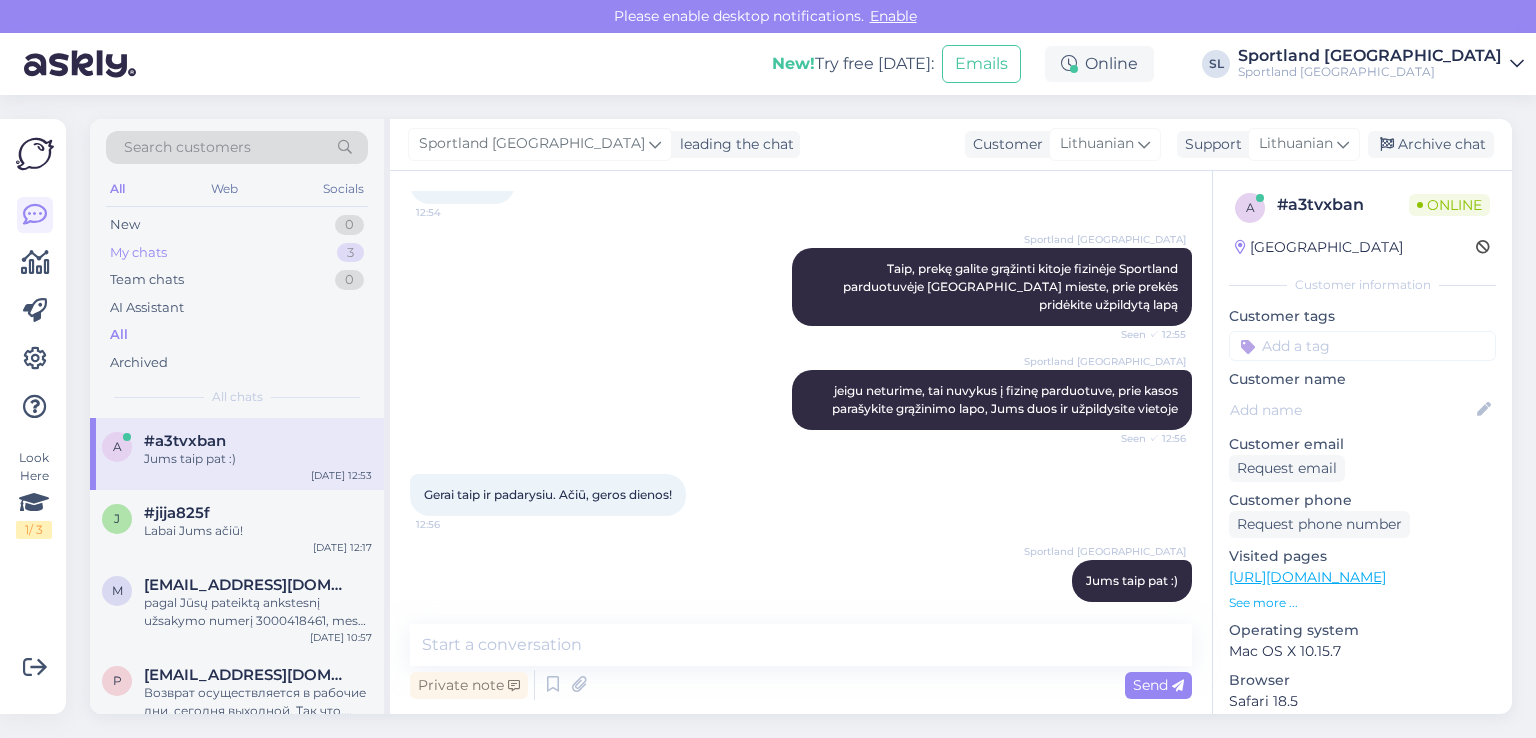 click on "My chats 3" at bounding box center (237, 253) 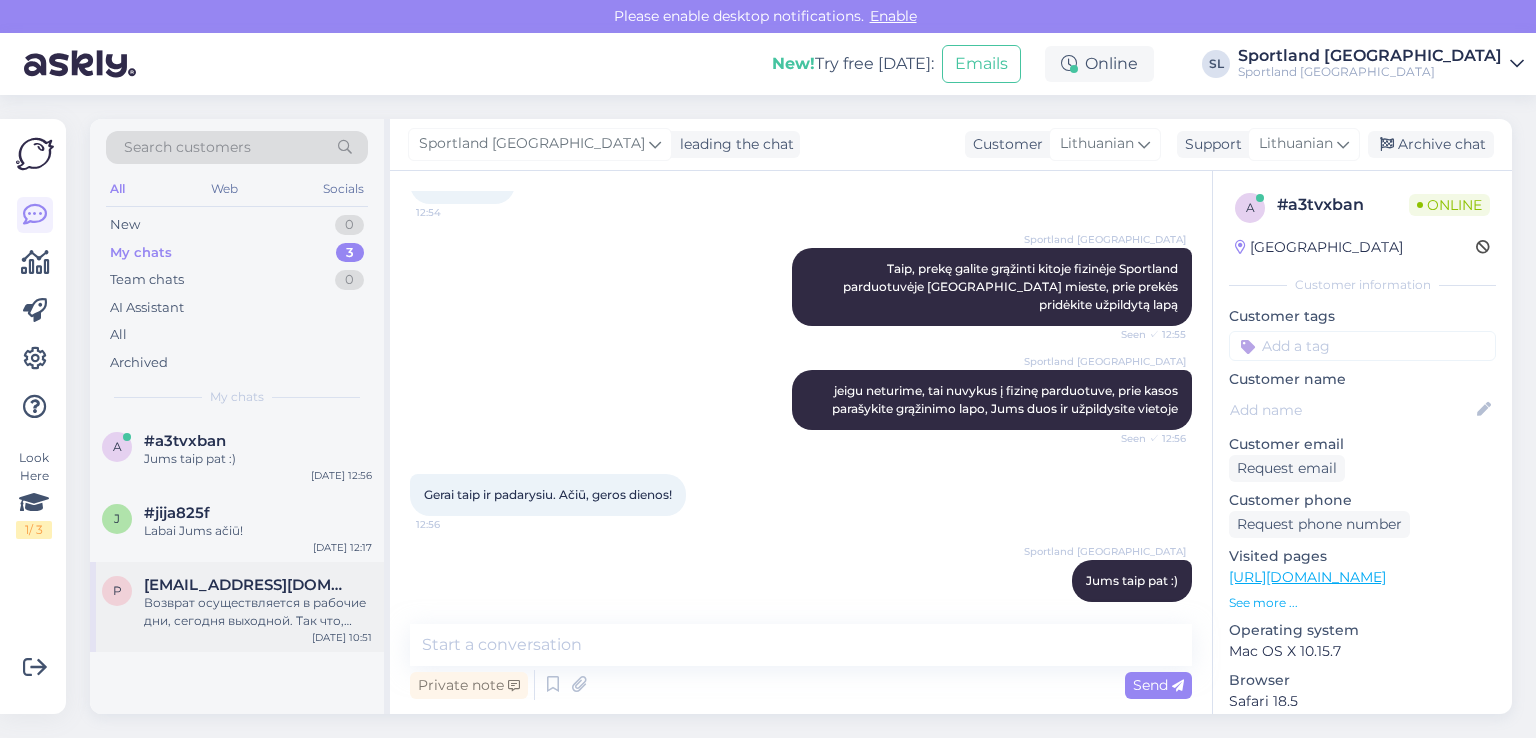 click on "p punkrokrulit@mail.ru Возврат осуществляется в рабочие дни, сегодня выходной. Так что, если вы еще не получили деньги, они вернутся на следующей неделе. Jul 12 10:51" at bounding box center (237, 607) 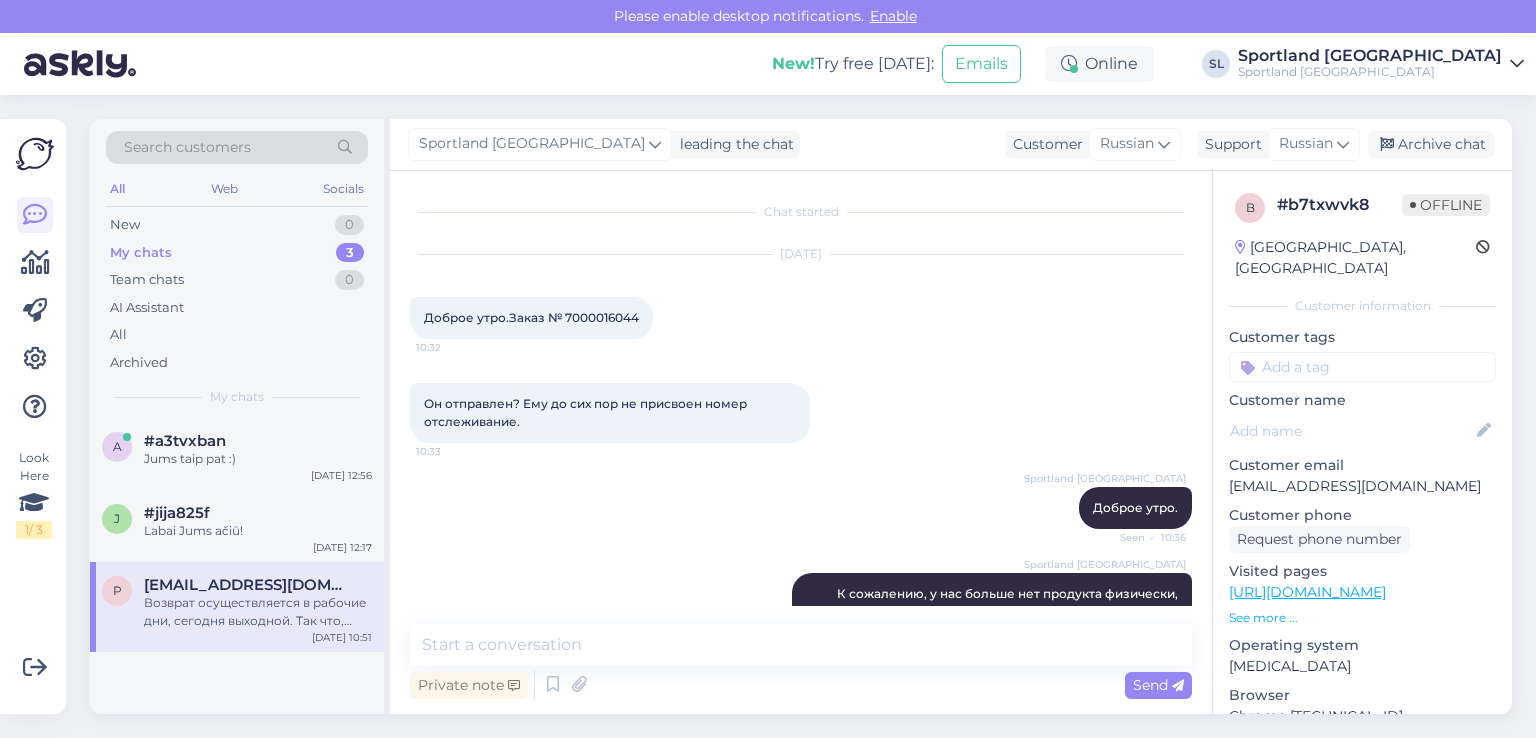 scroll, scrollTop: 520, scrollLeft: 0, axis: vertical 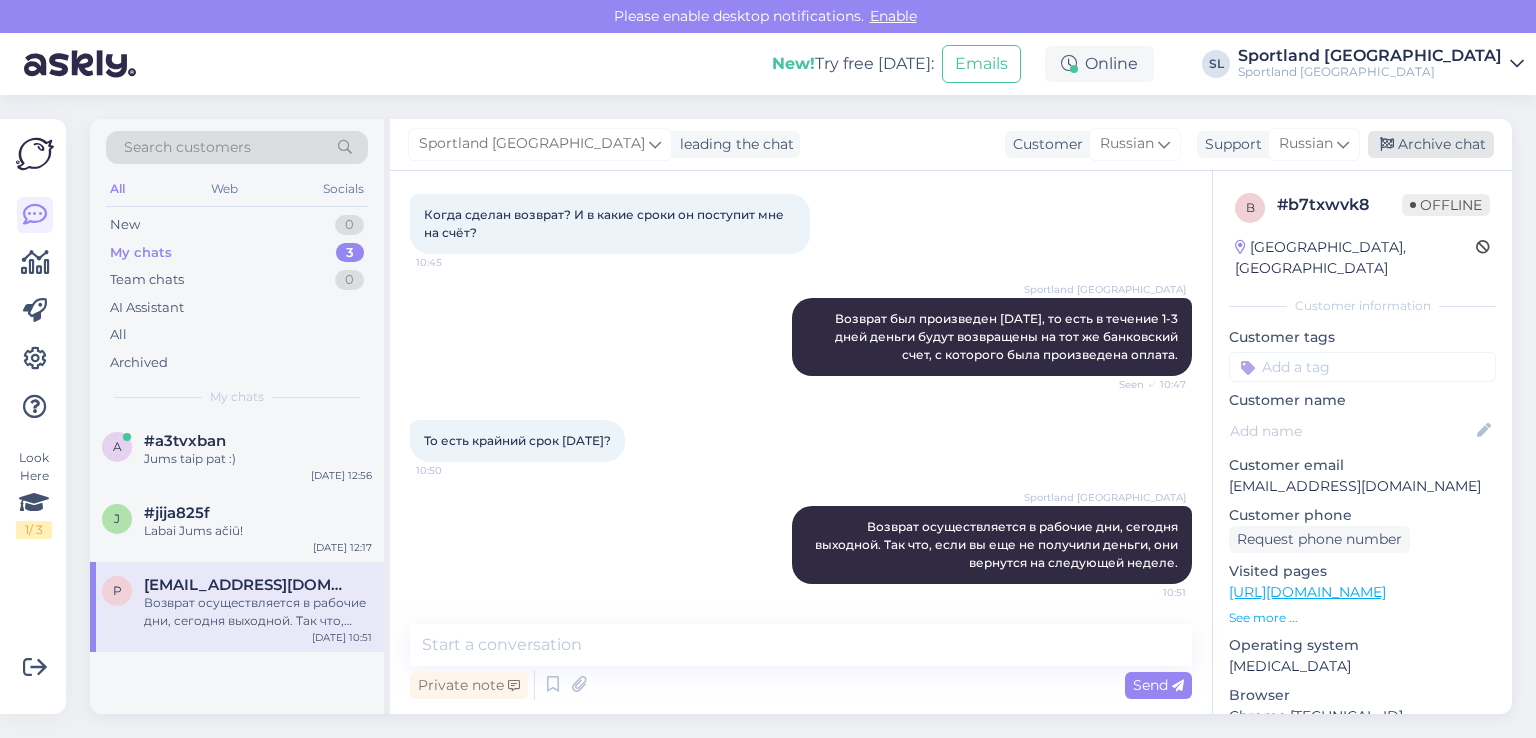 click on "Archive chat" at bounding box center (1431, 144) 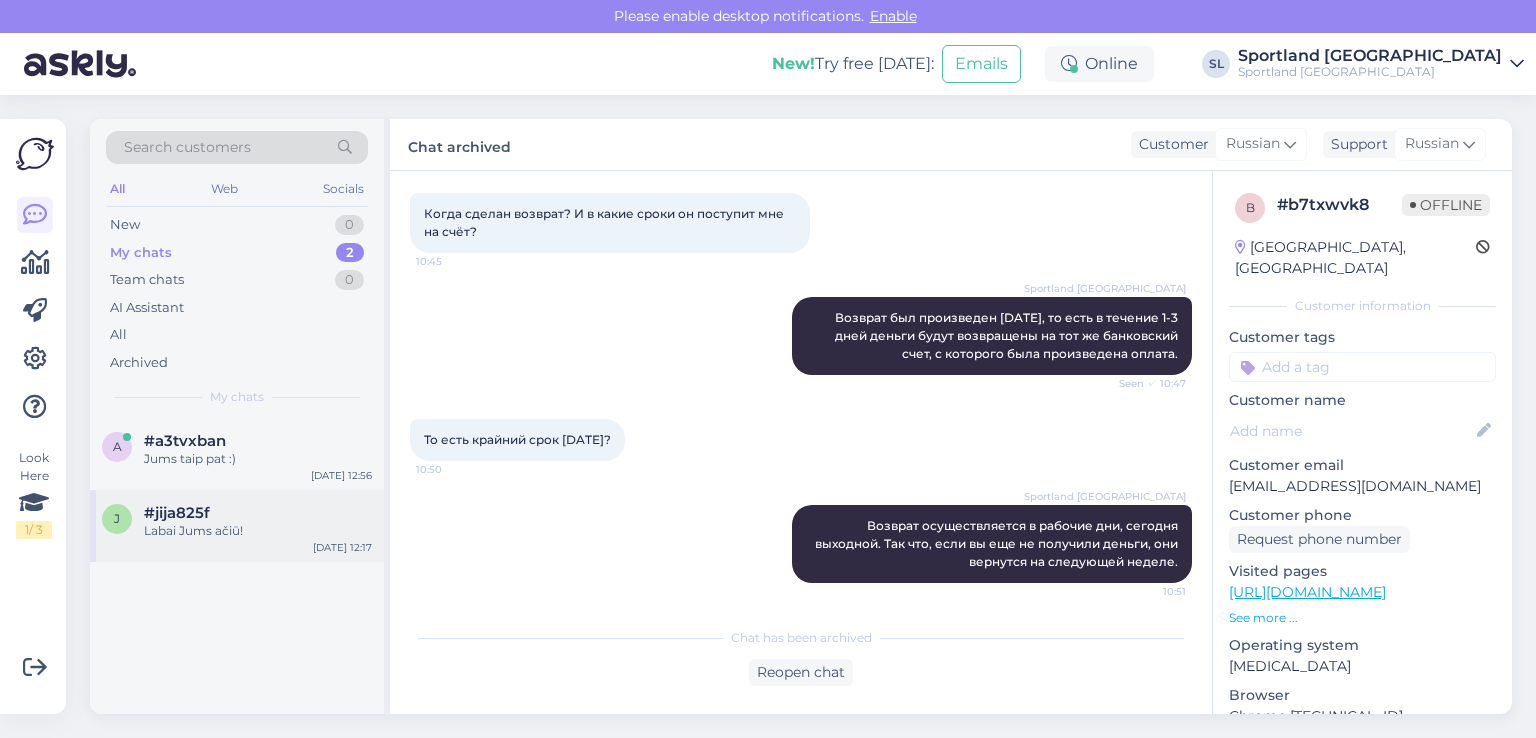 click on "#jija825f" at bounding box center (258, 513) 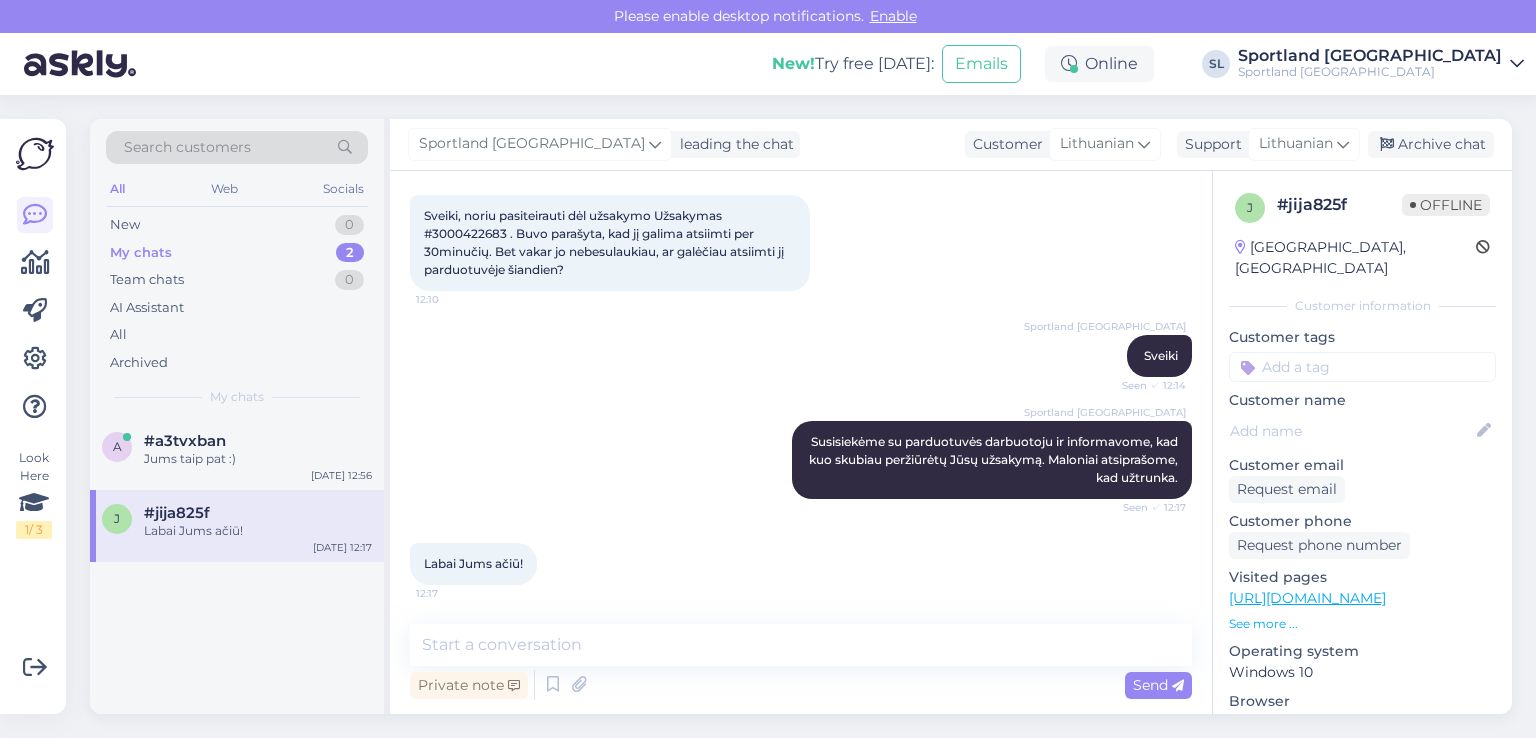 scroll, scrollTop: 103, scrollLeft: 0, axis: vertical 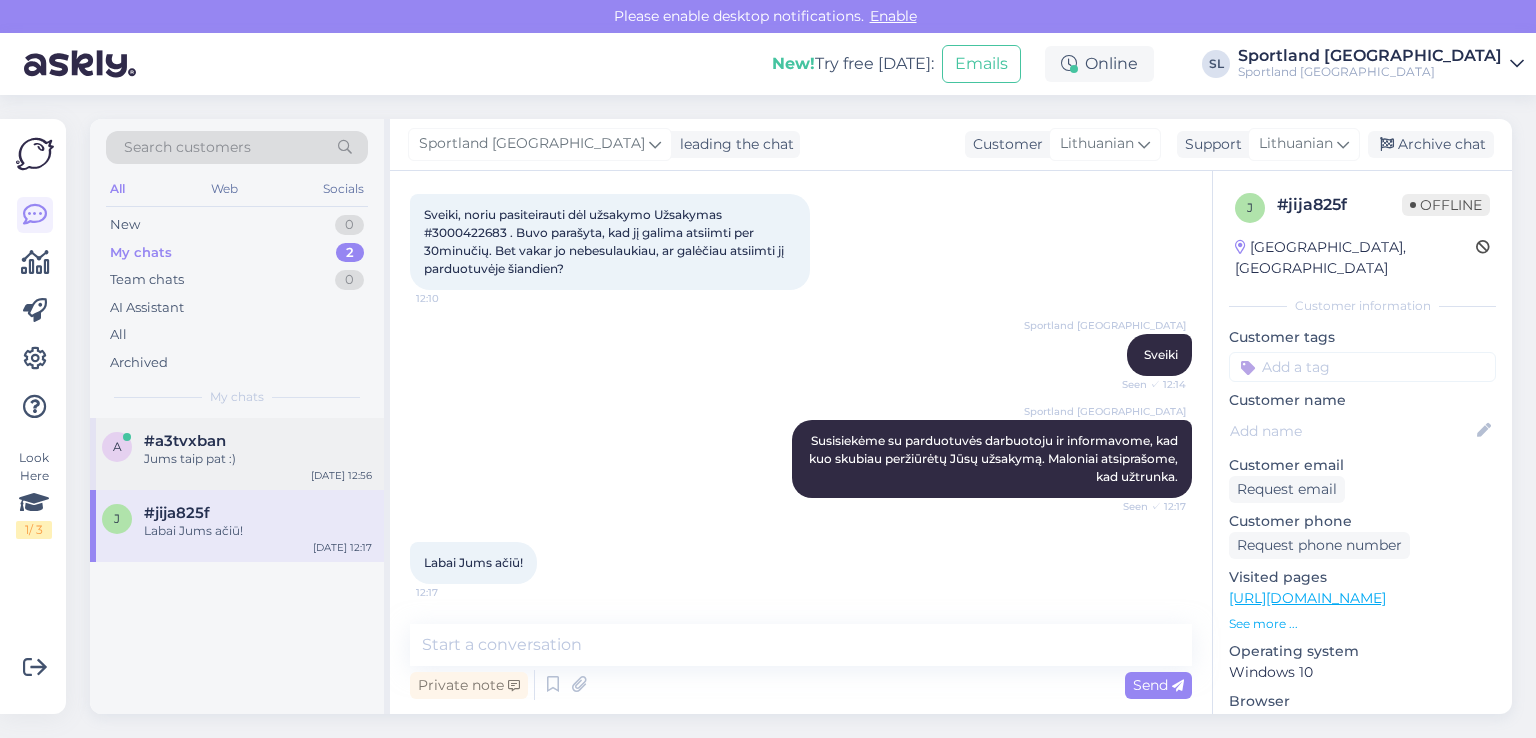 click on "Jums taip pat :)" at bounding box center [258, 459] 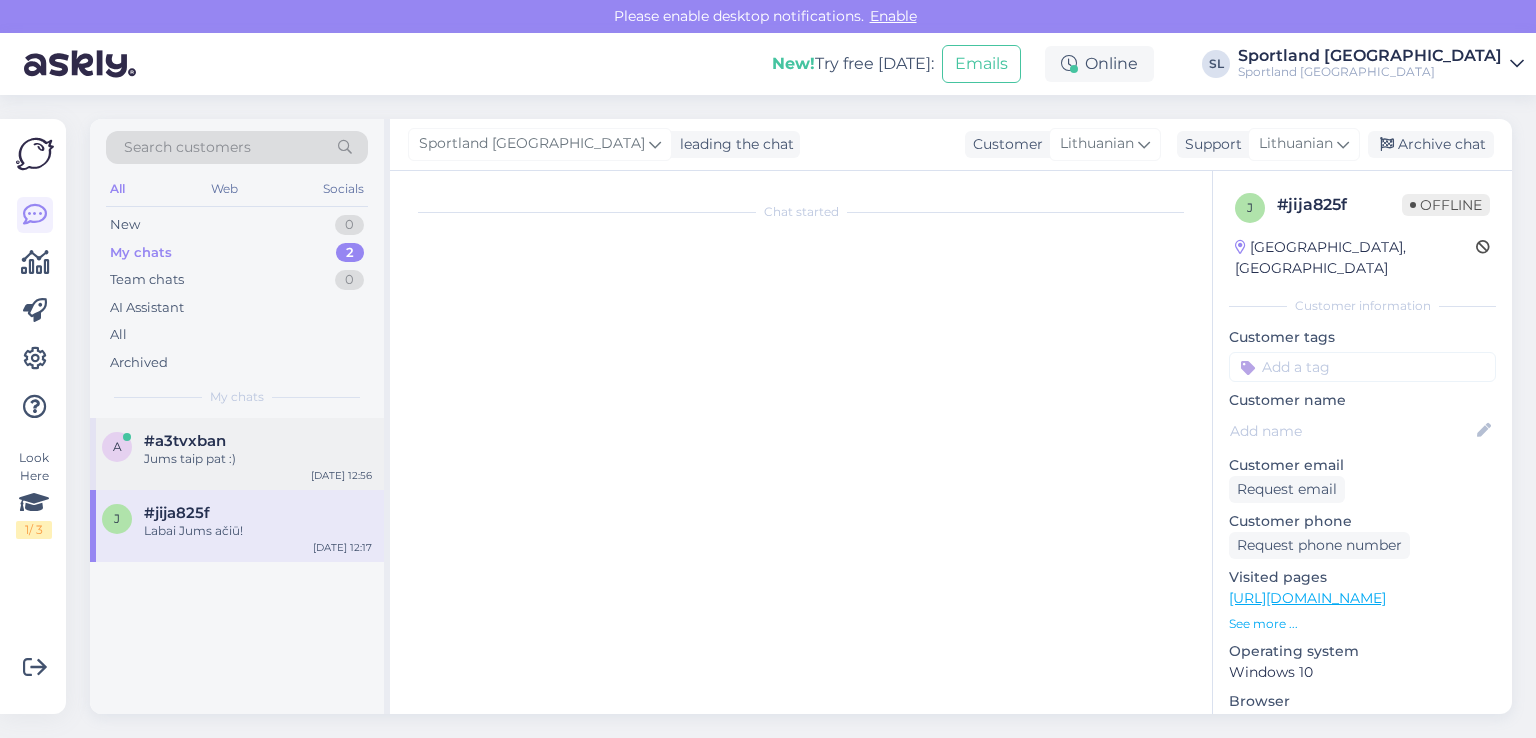 scroll, scrollTop: 1684, scrollLeft: 0, axis: vertical 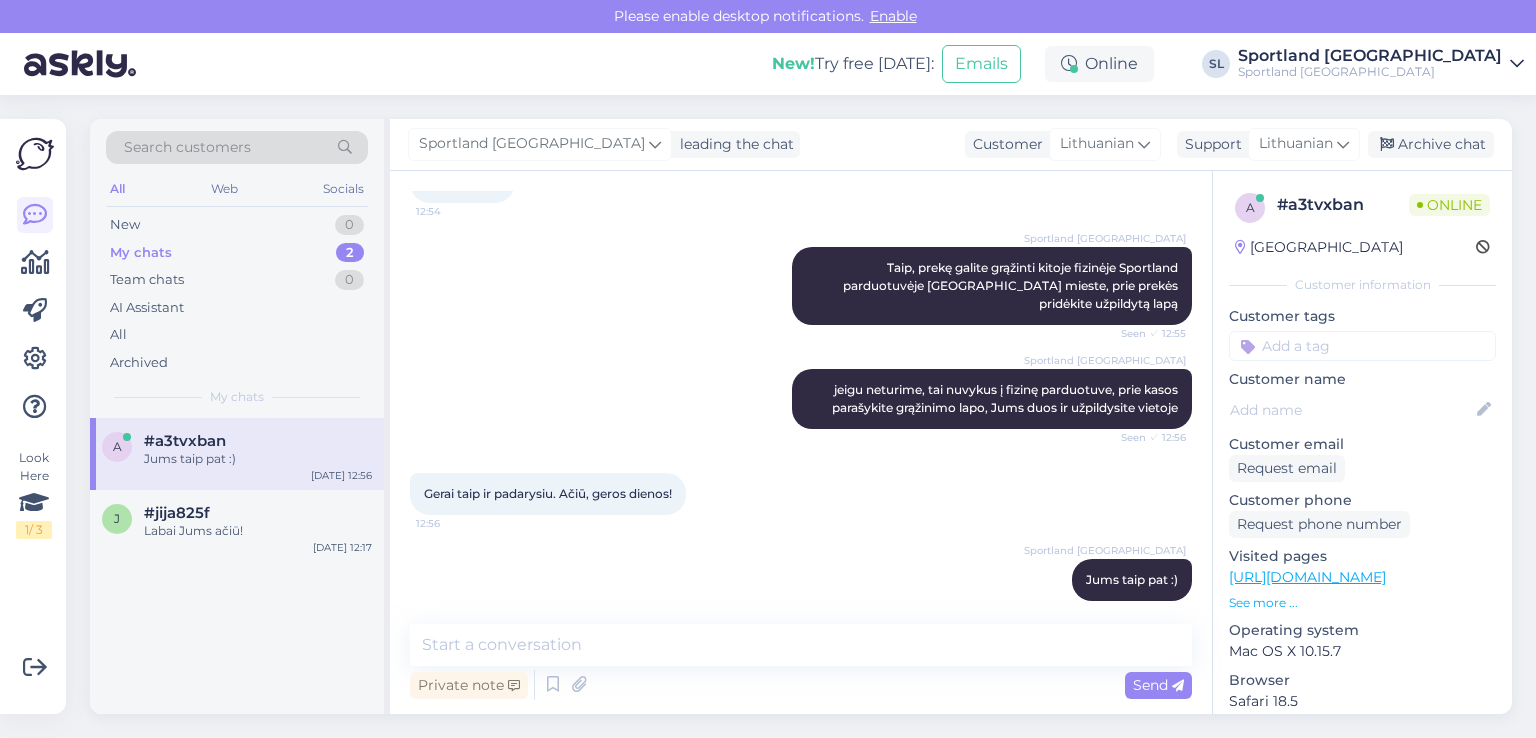 click on "a #a3tvxban Jums taip pat :) Jul 12 12:56  j #jija825f Labai Jums ačiū!  Jul 12 12:17" at bounding box center (237, 566) 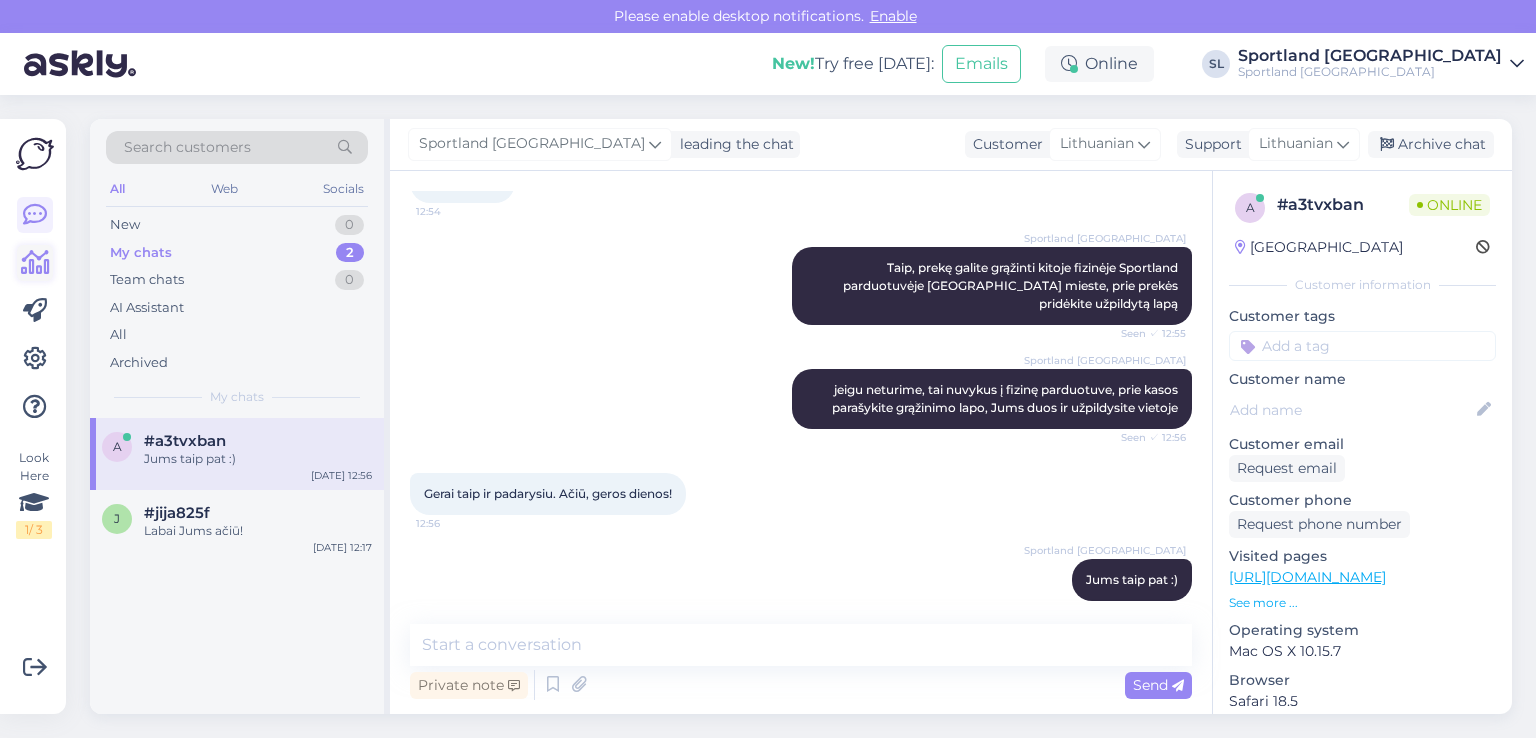 click at bounding box center (35, 263) 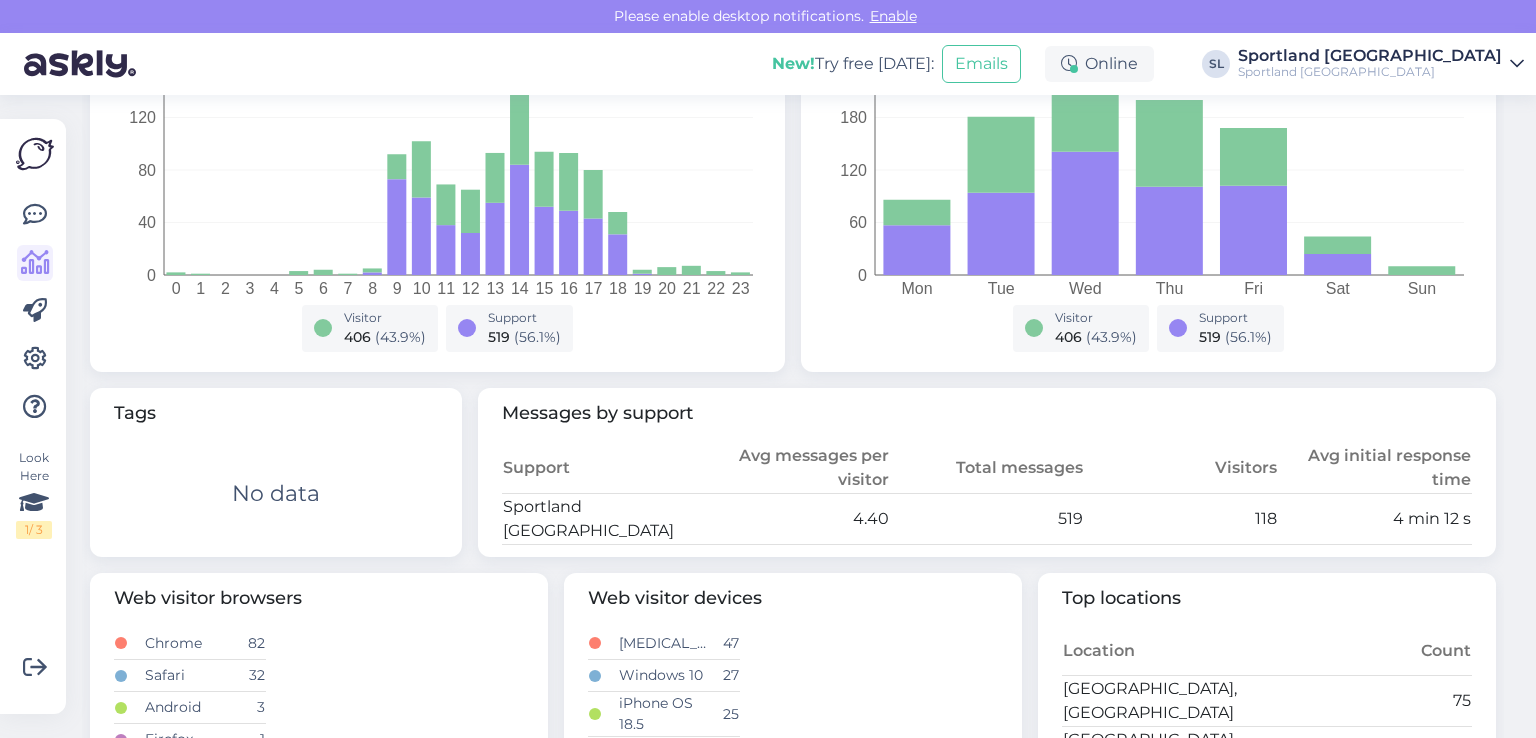 scroll, scrollTop: 0, scrollLeft: 0, axis: both 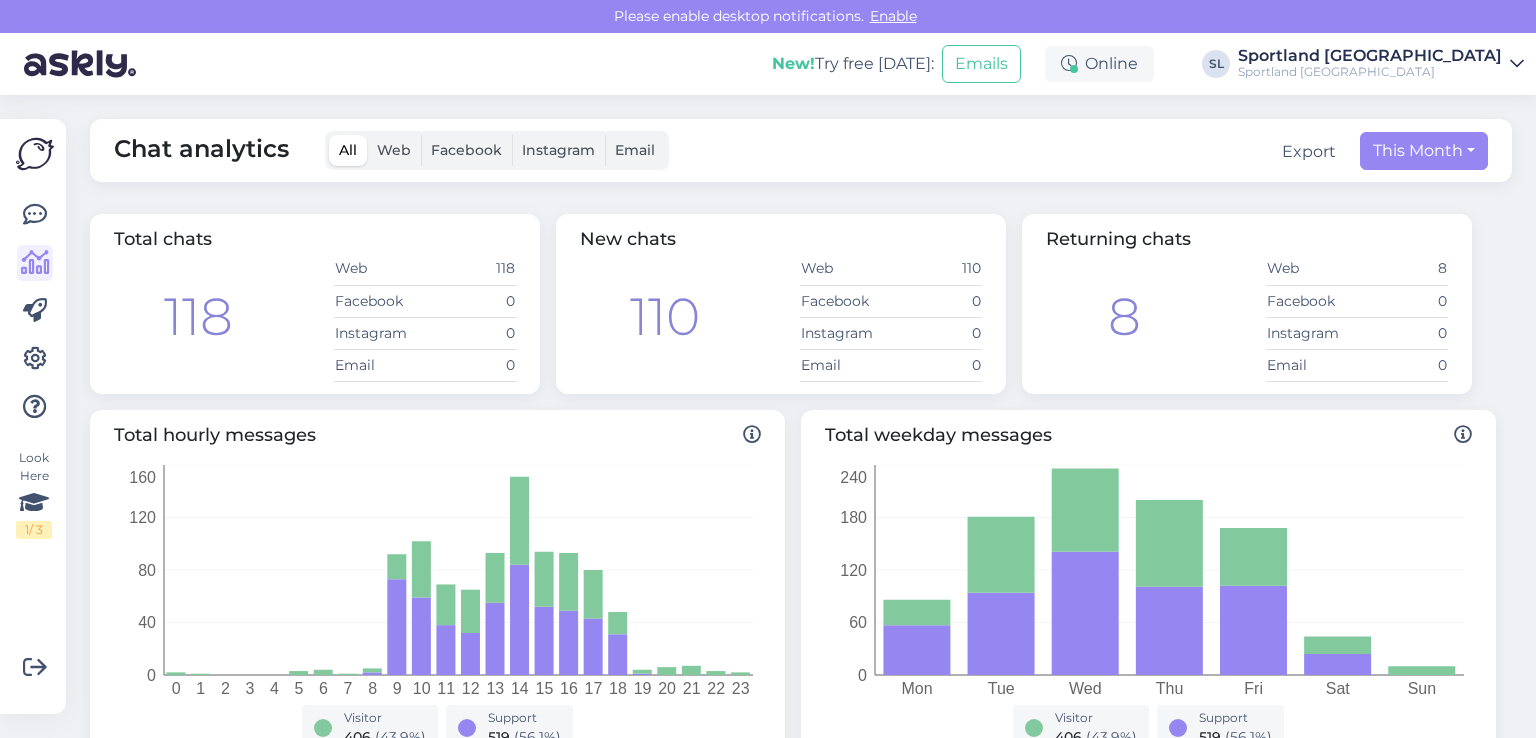 click on "Look Here 1  / 3 Get more Your checklist to get more value from Askly. Close     Connect FB and IG messages     Add your languages     Add your working hours To reply from your smartphone download Askly Chat app for iOS and Android devices." at bounding box center (33, 416) 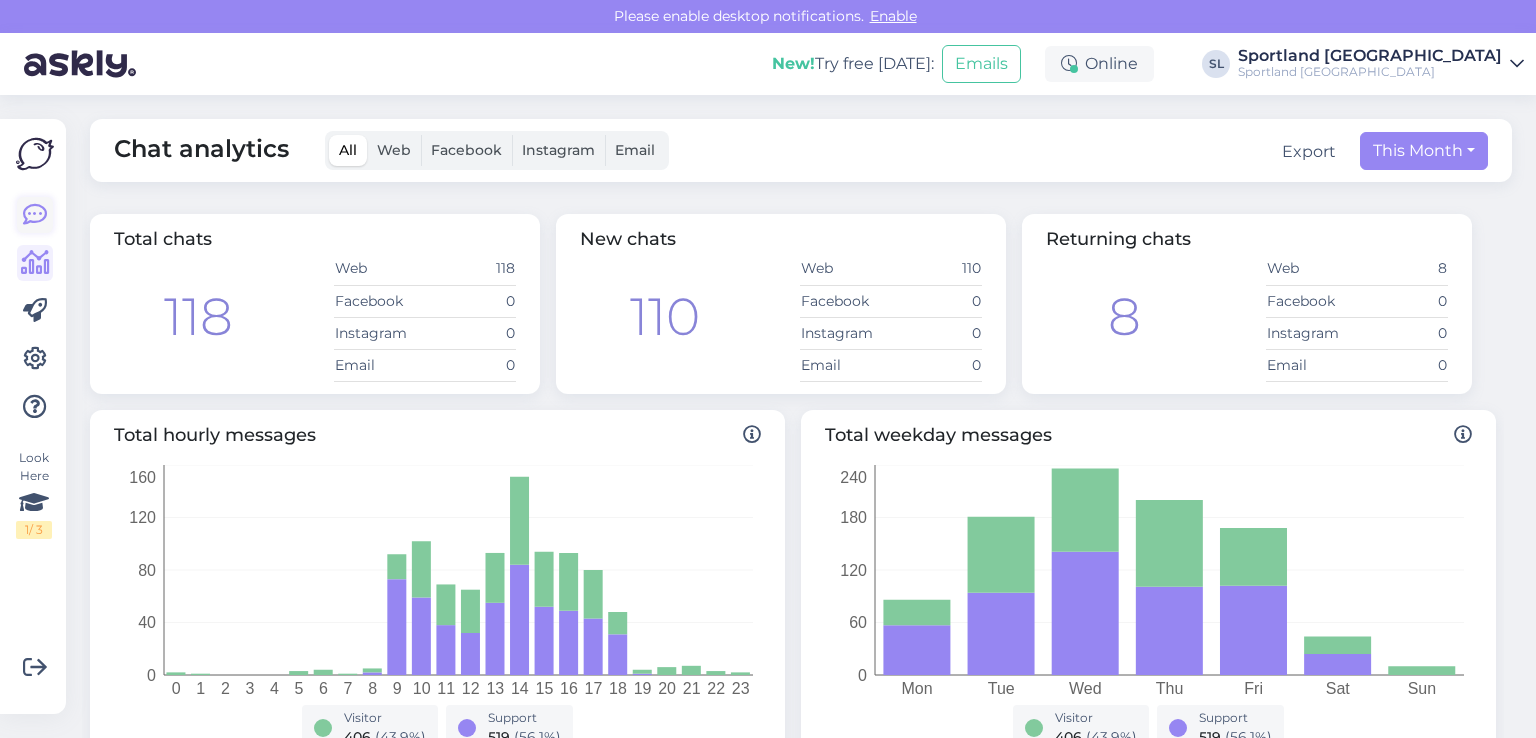 click at bounding box center [35, 215] 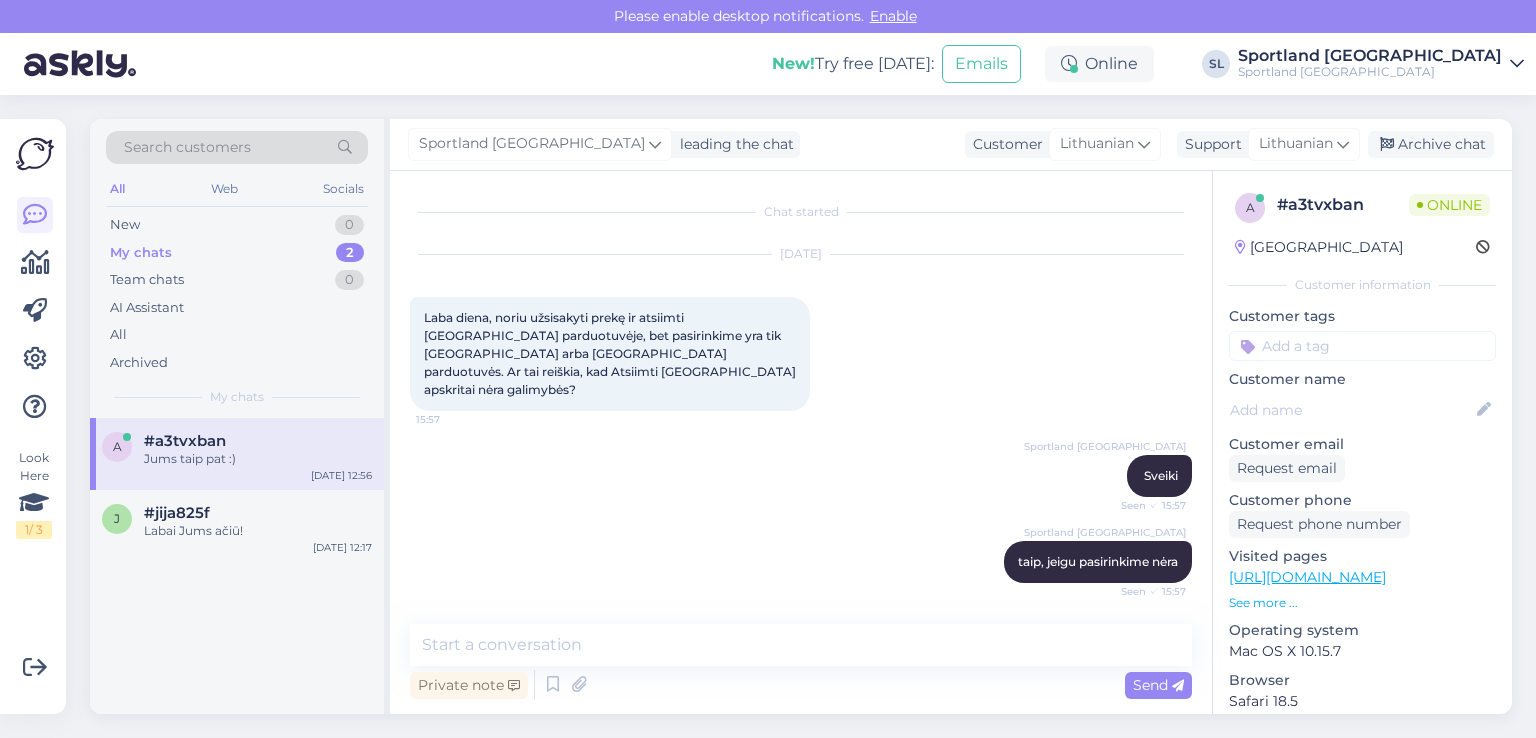 scroll, scrollTop: 1684, scrollLeft: 0, axis: vertical 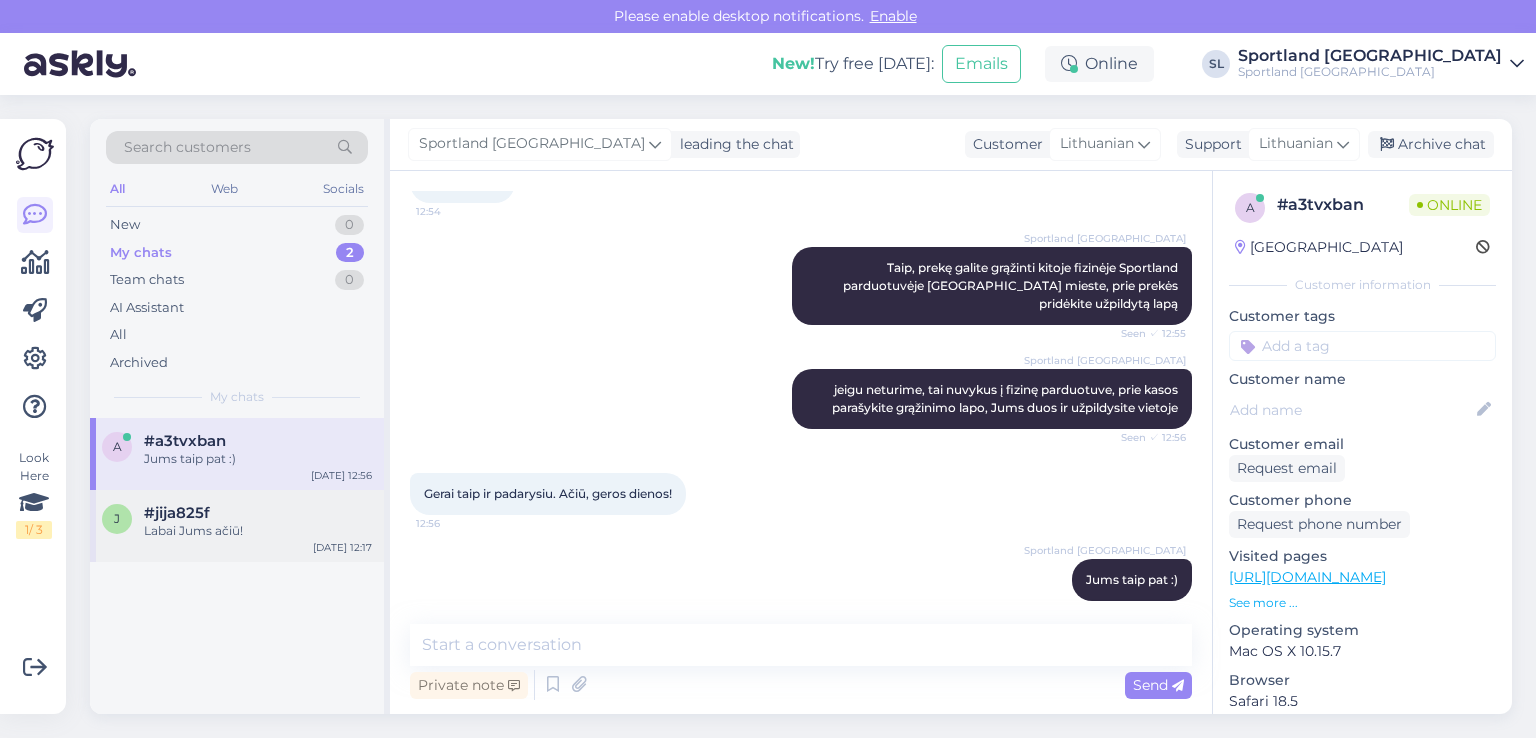 click on "Labai Jums ačiū!" at bounding box center [258, 531] 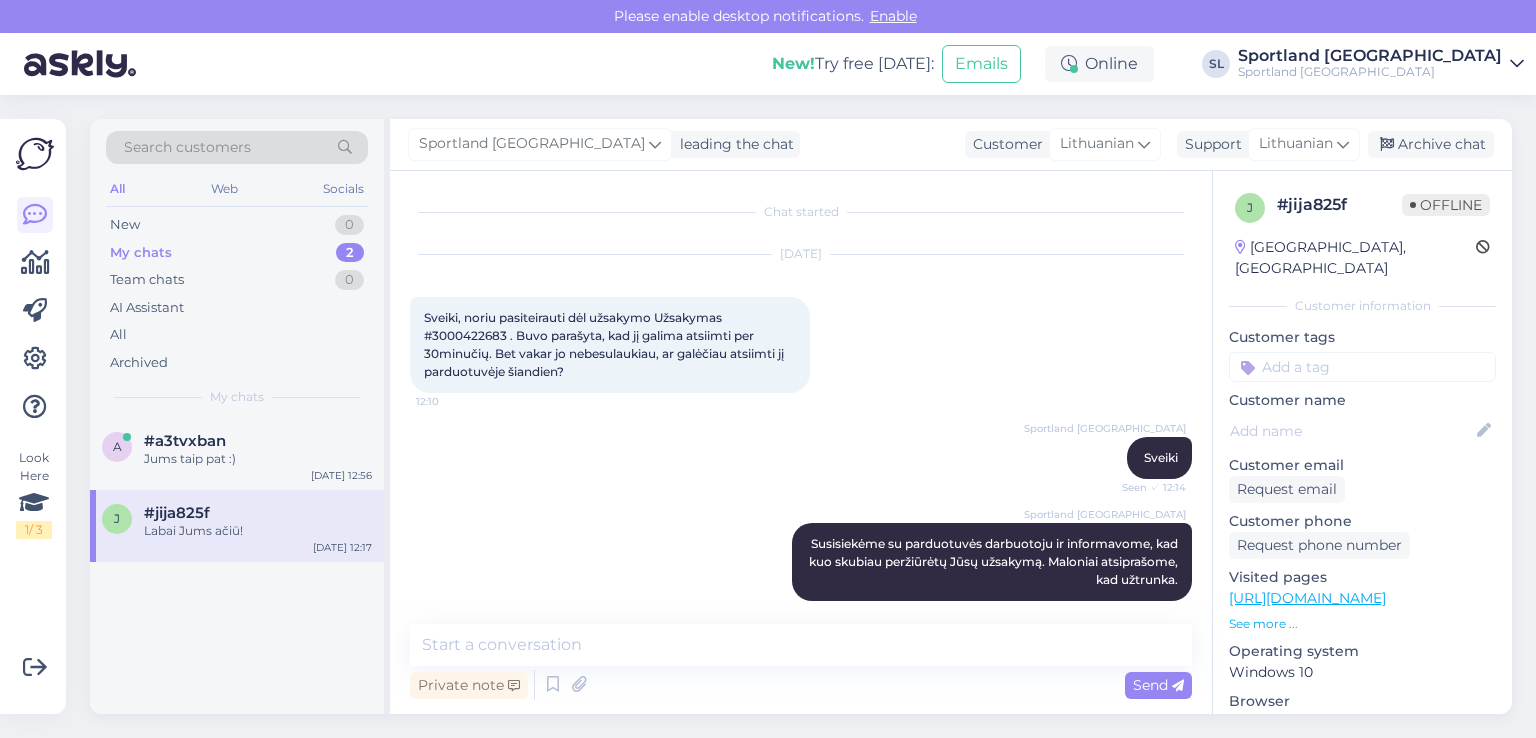 scroll, scrollTop: 104, scrollLeft: 0, axis: vertical 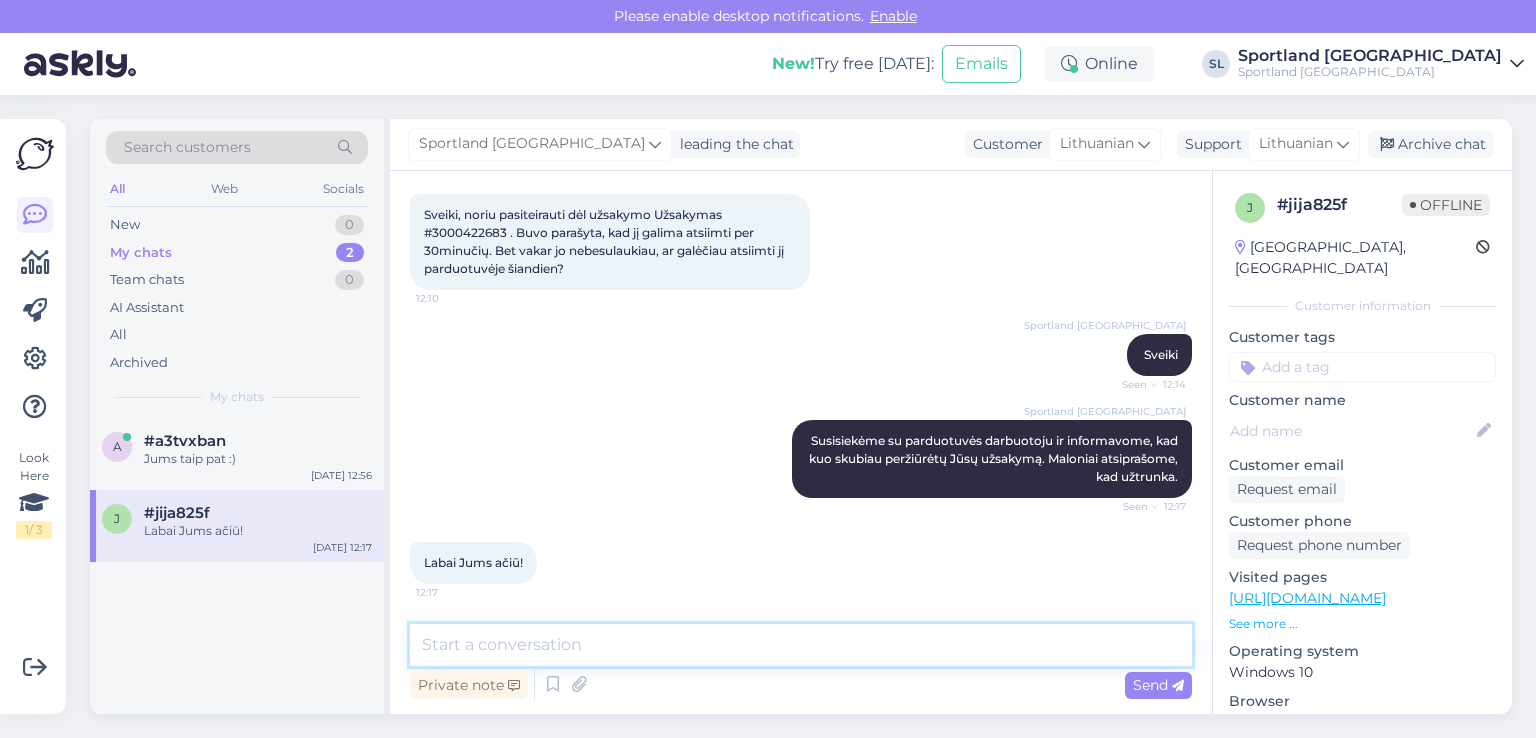 click at bounding box center (801, 645) 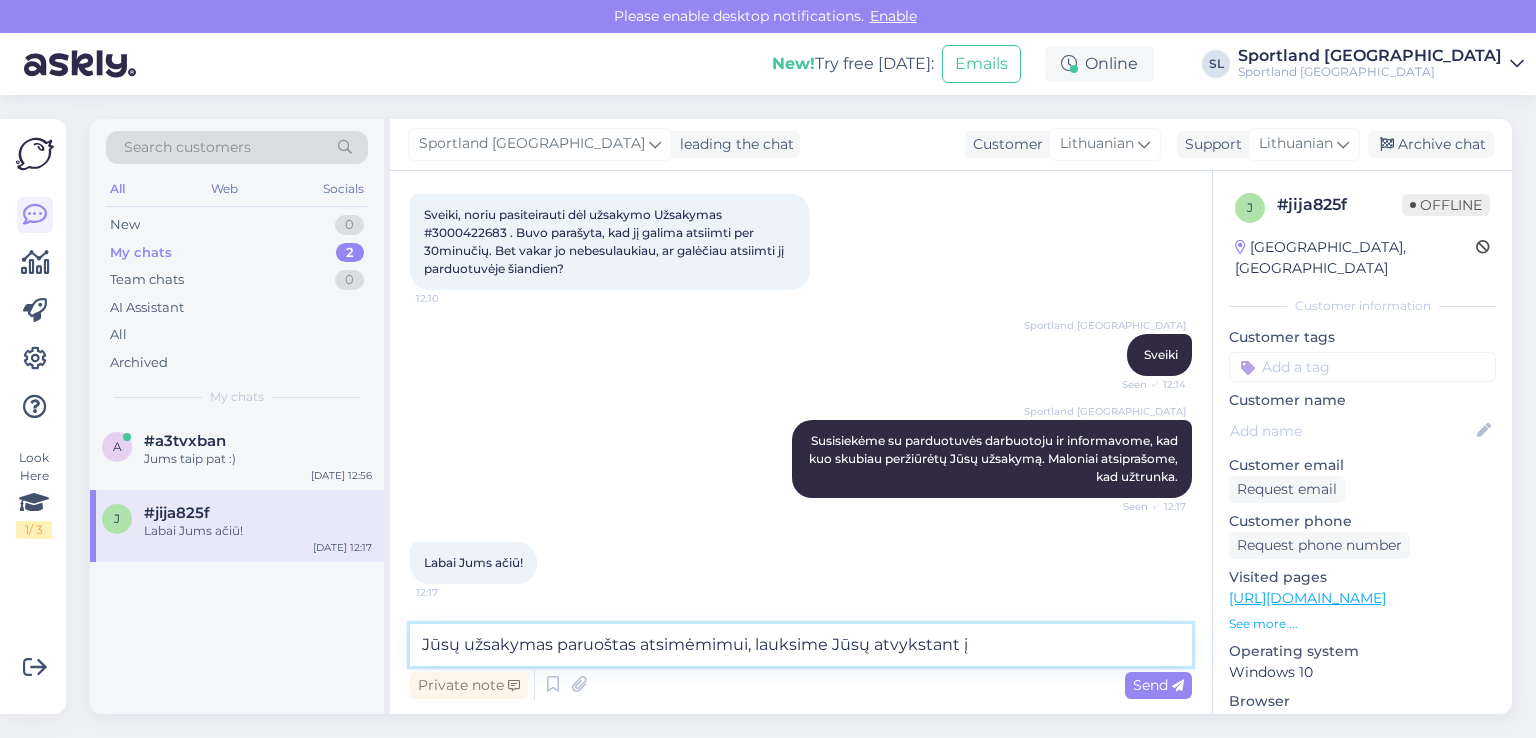 paste on "Sportland Vilnius Tennis" 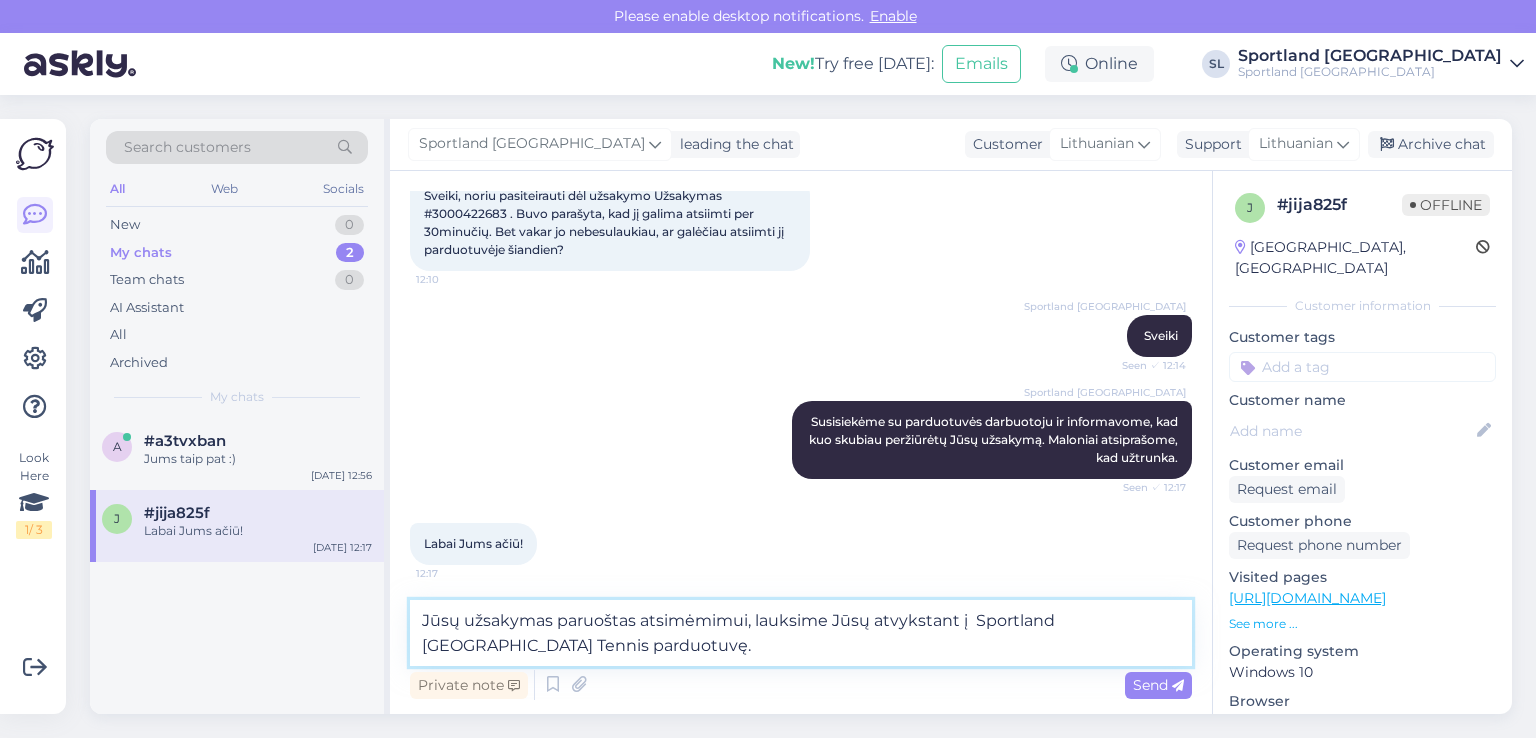 scroll, scrollTop: 127, scrollLeft: 0, axis: vertical 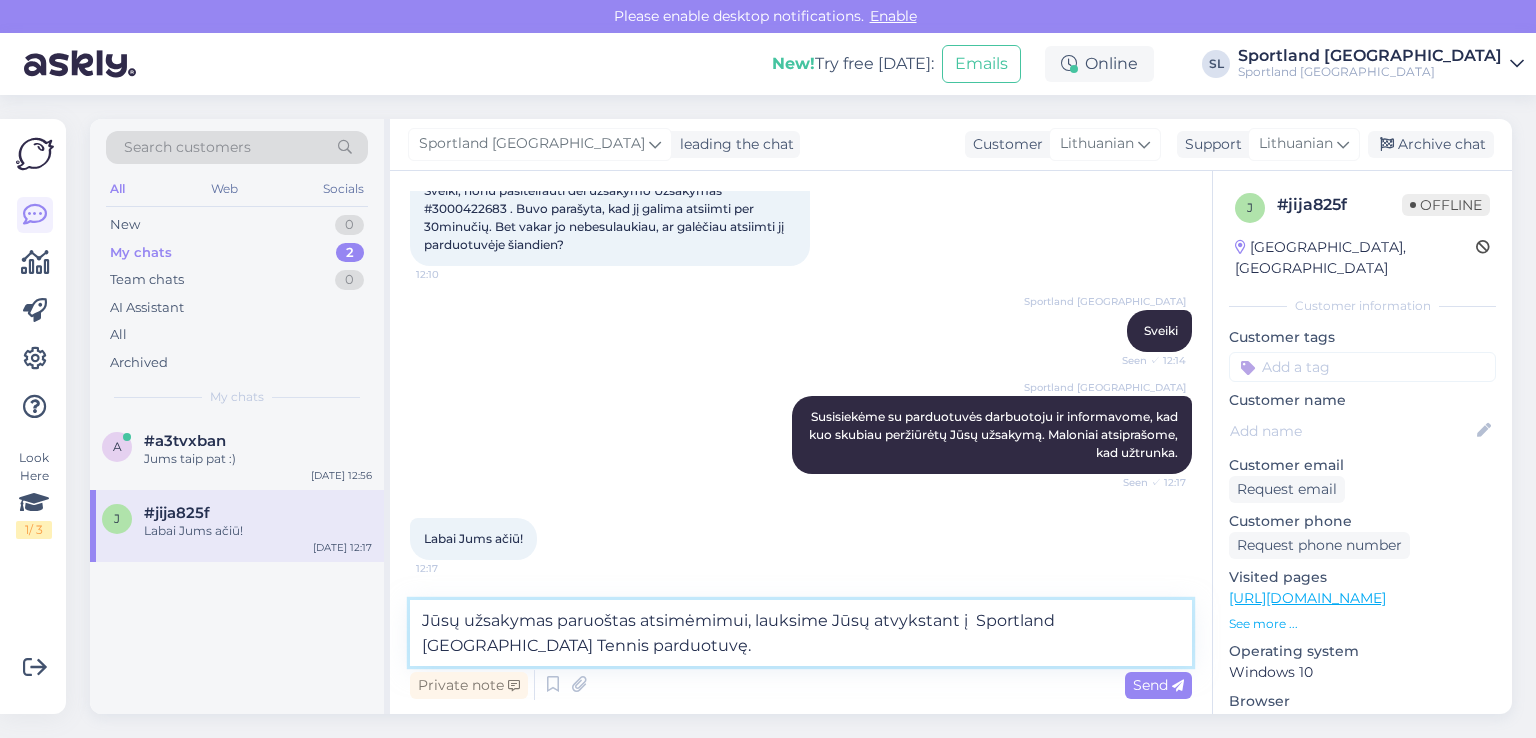 type on "Jūsų užsakymas paruoštas atsimėmimui, lauksime Jūsų atvykstant į  Sportland [GEOGRAPHIC_DATA] Tennis parduotuvę." 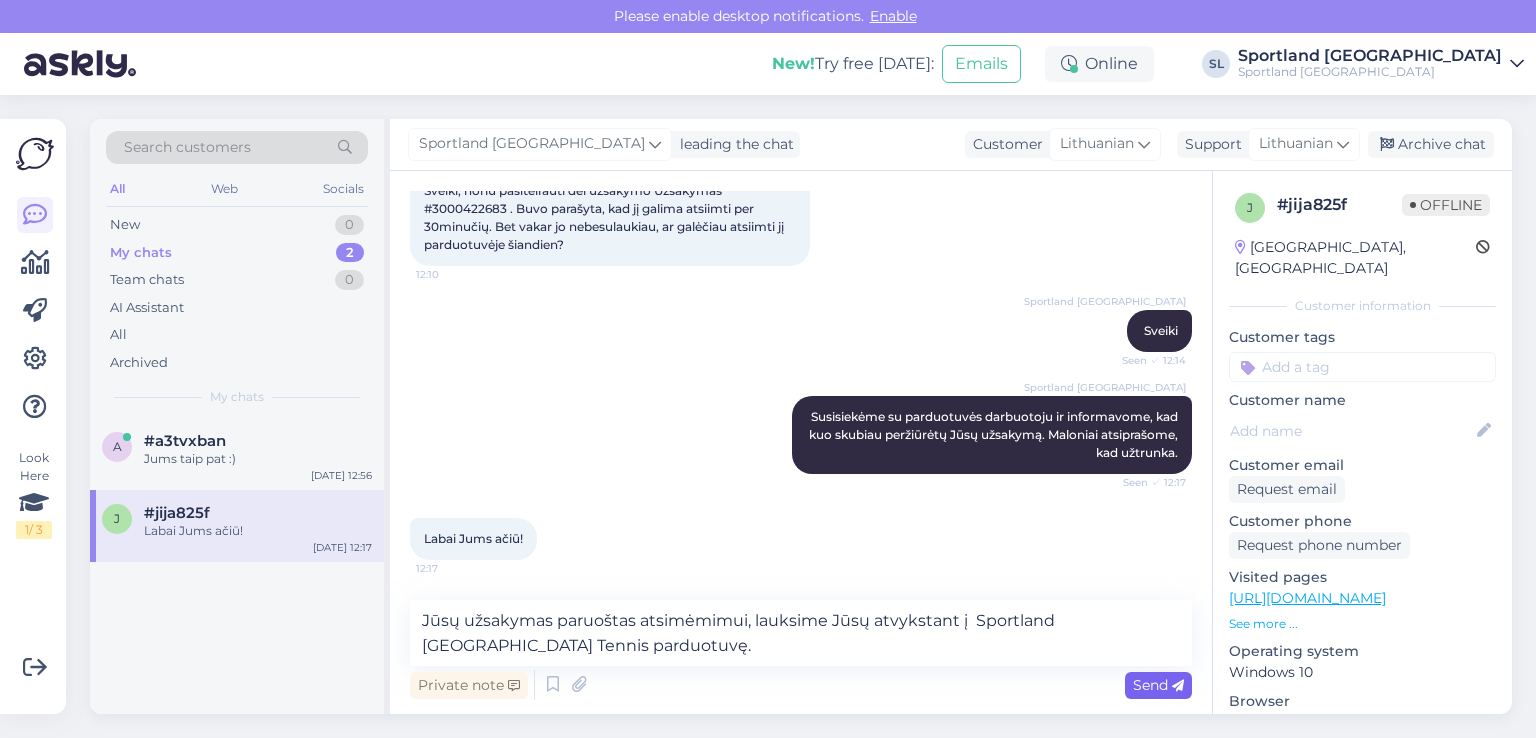 click on "Send" at bounding box center [1158, 685] 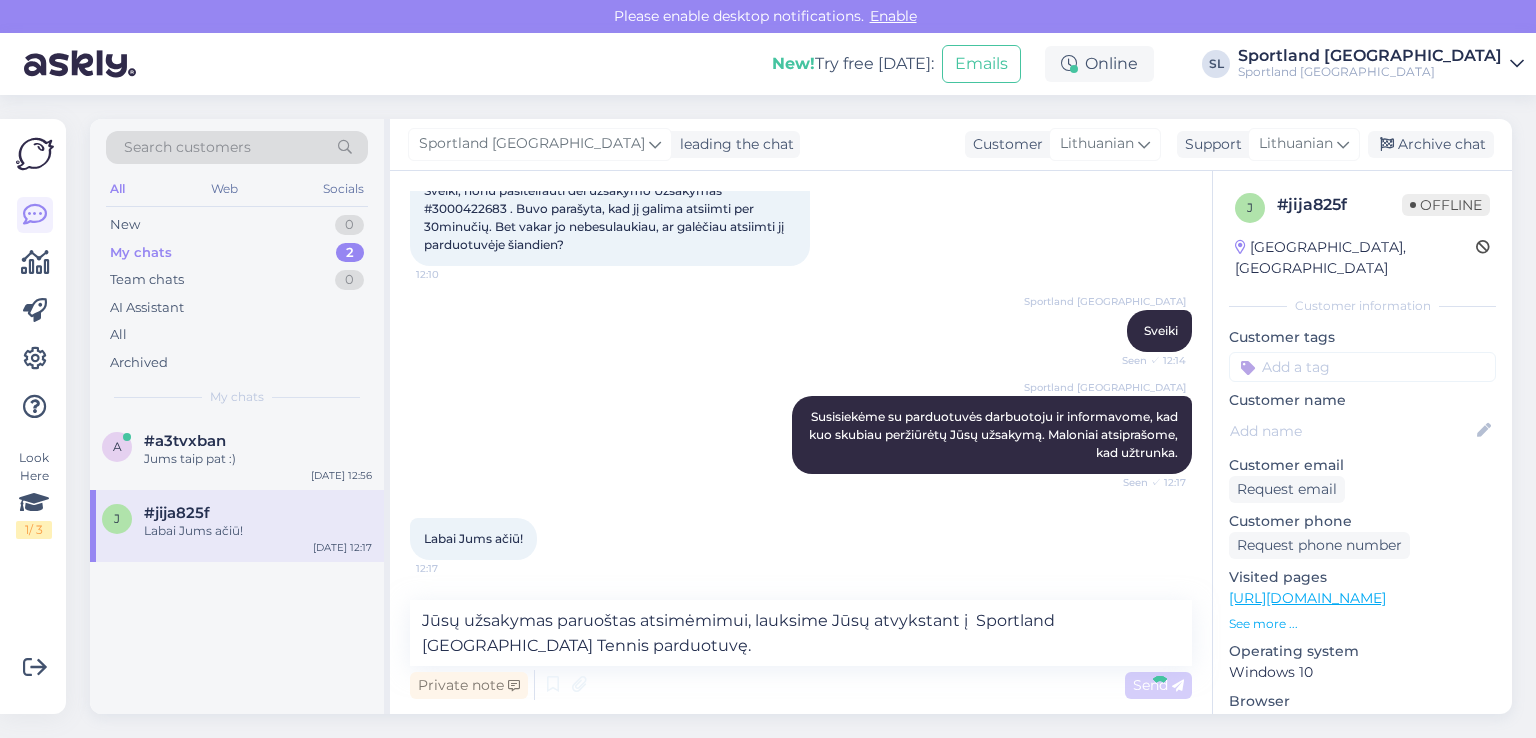 type 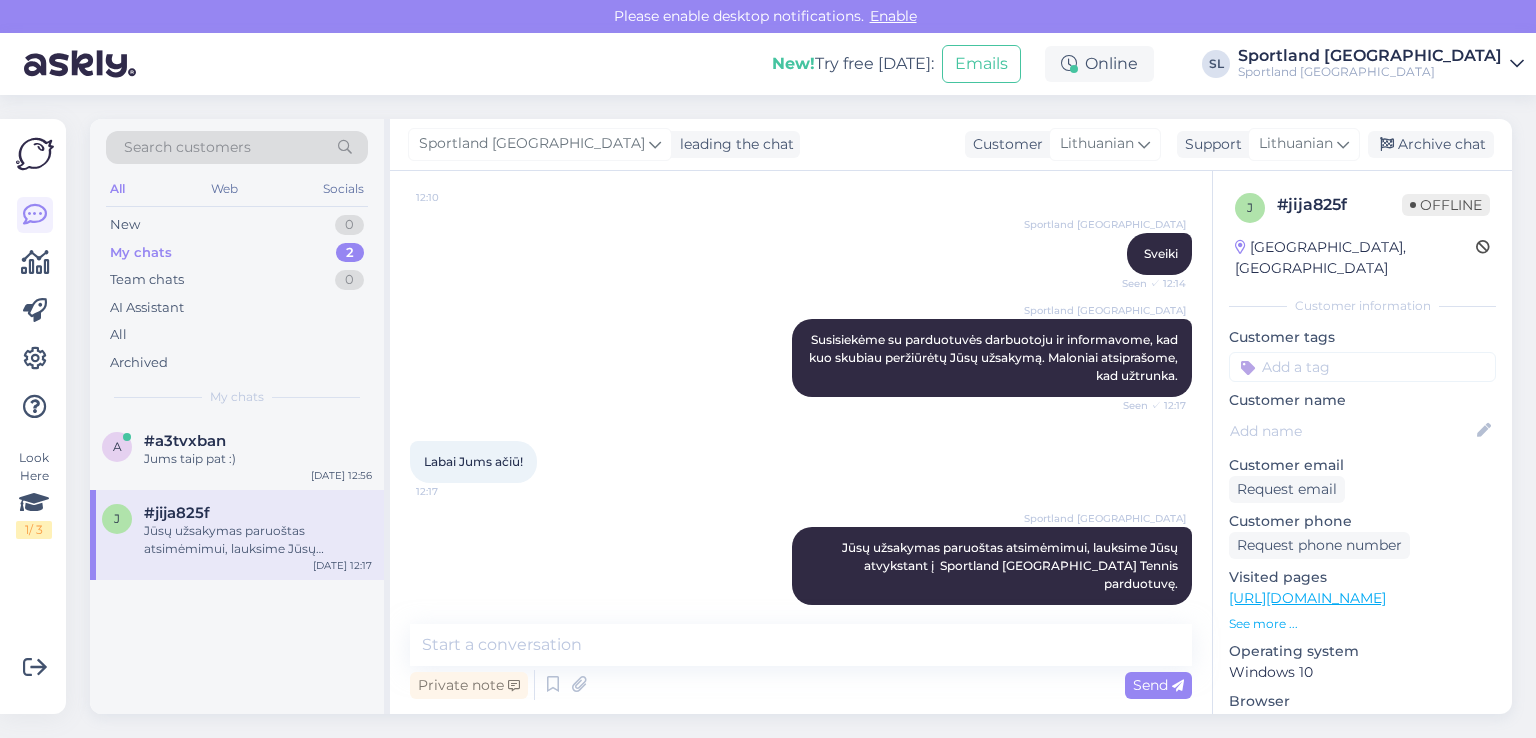 scroll, scrollTop: 207, scrollLeft: 0, axis: vertical 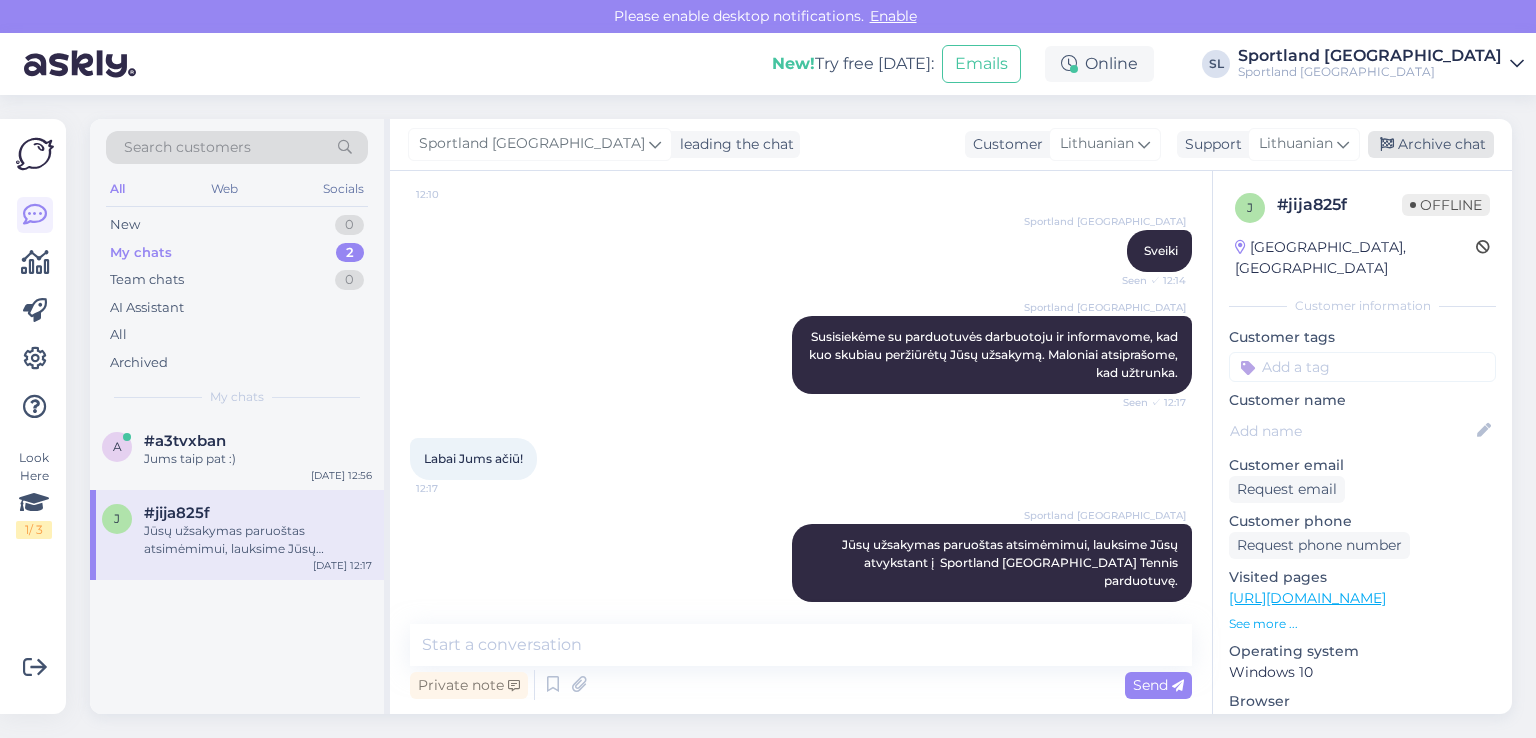 click on "Archive chat" at bounding box center [1431, 144] 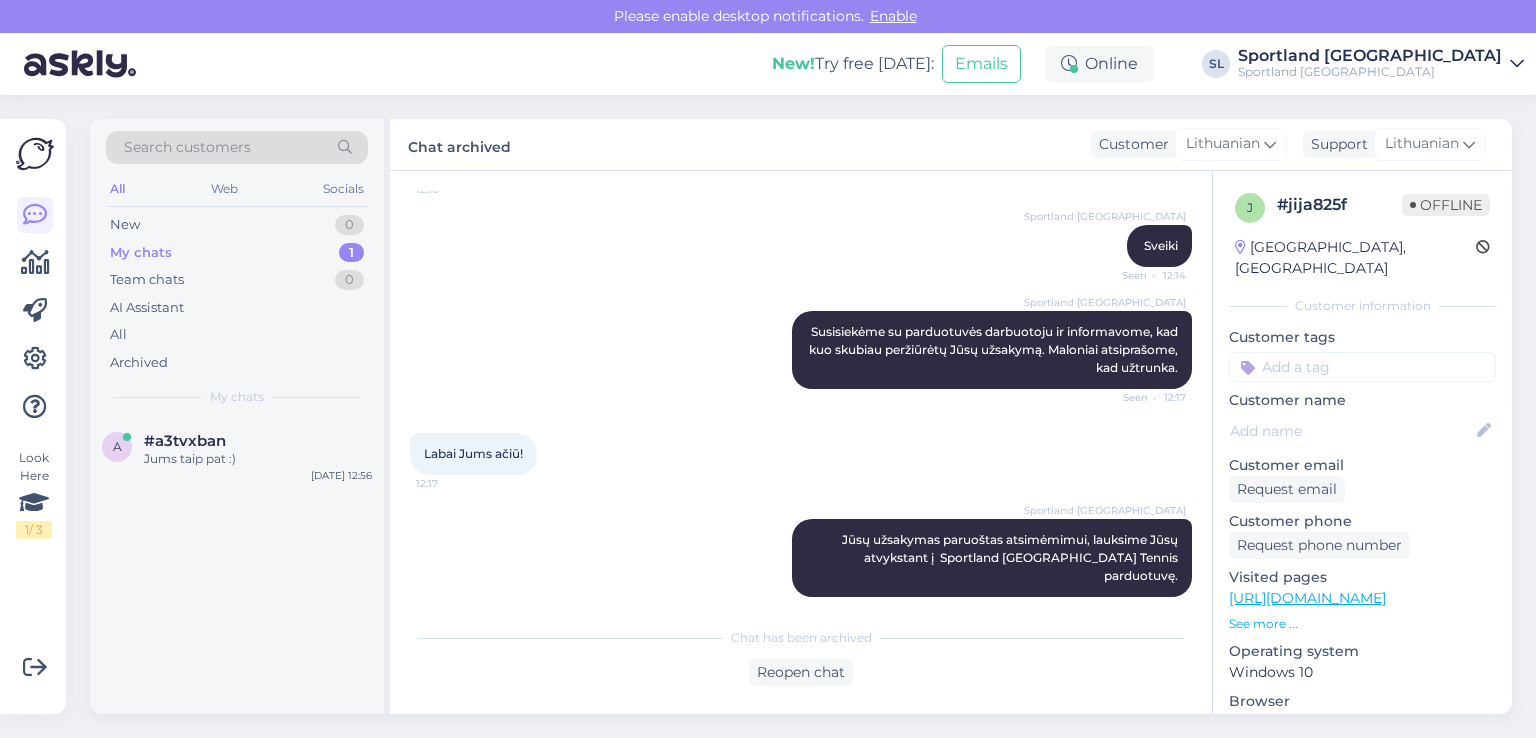 scroll, scrollTop: 214, scrollLeft: 0, axis: vertical 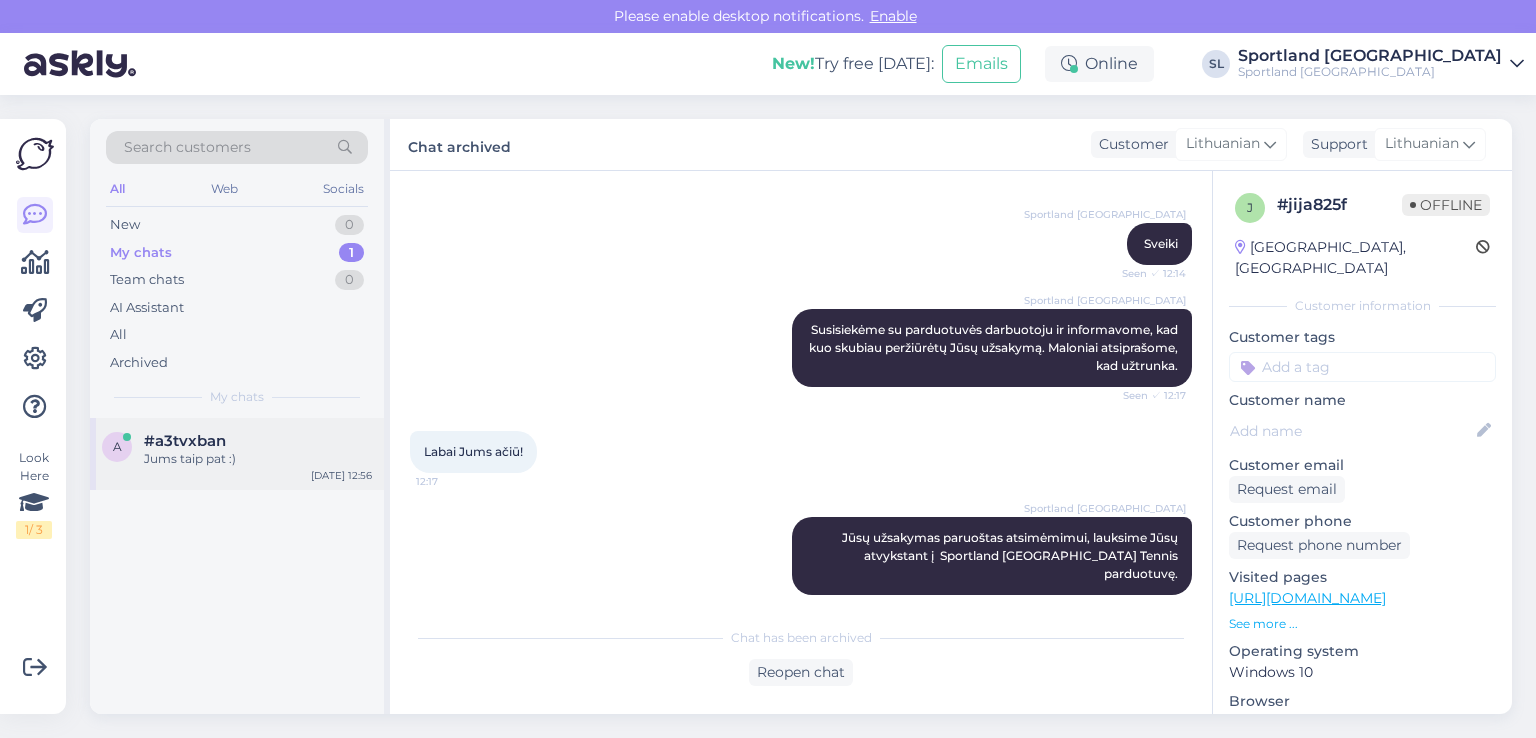 click on "#a3tvxban" at bounding box center [258, 441] 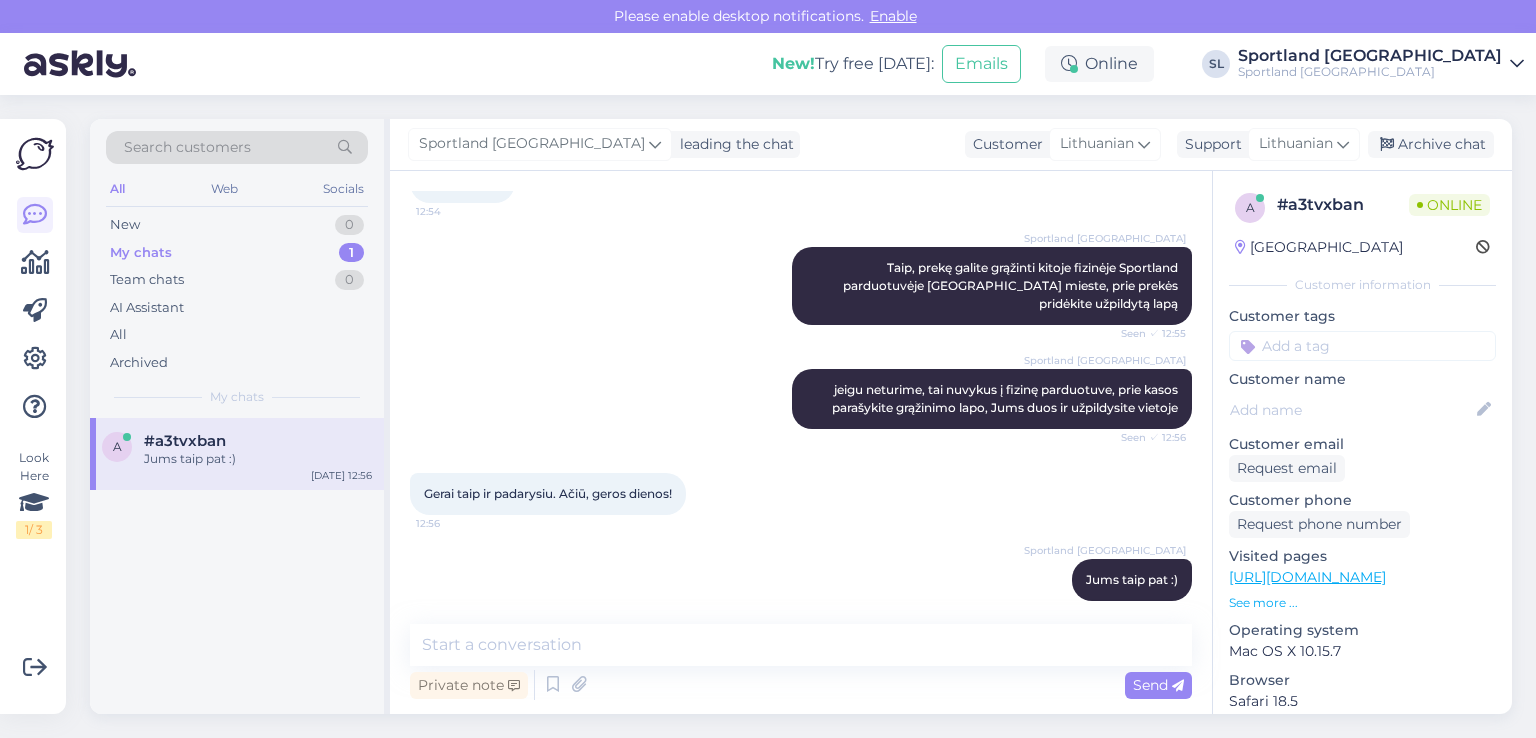 scroll, scrollTop: 1683, scrollLeft: 0, axis: vertical 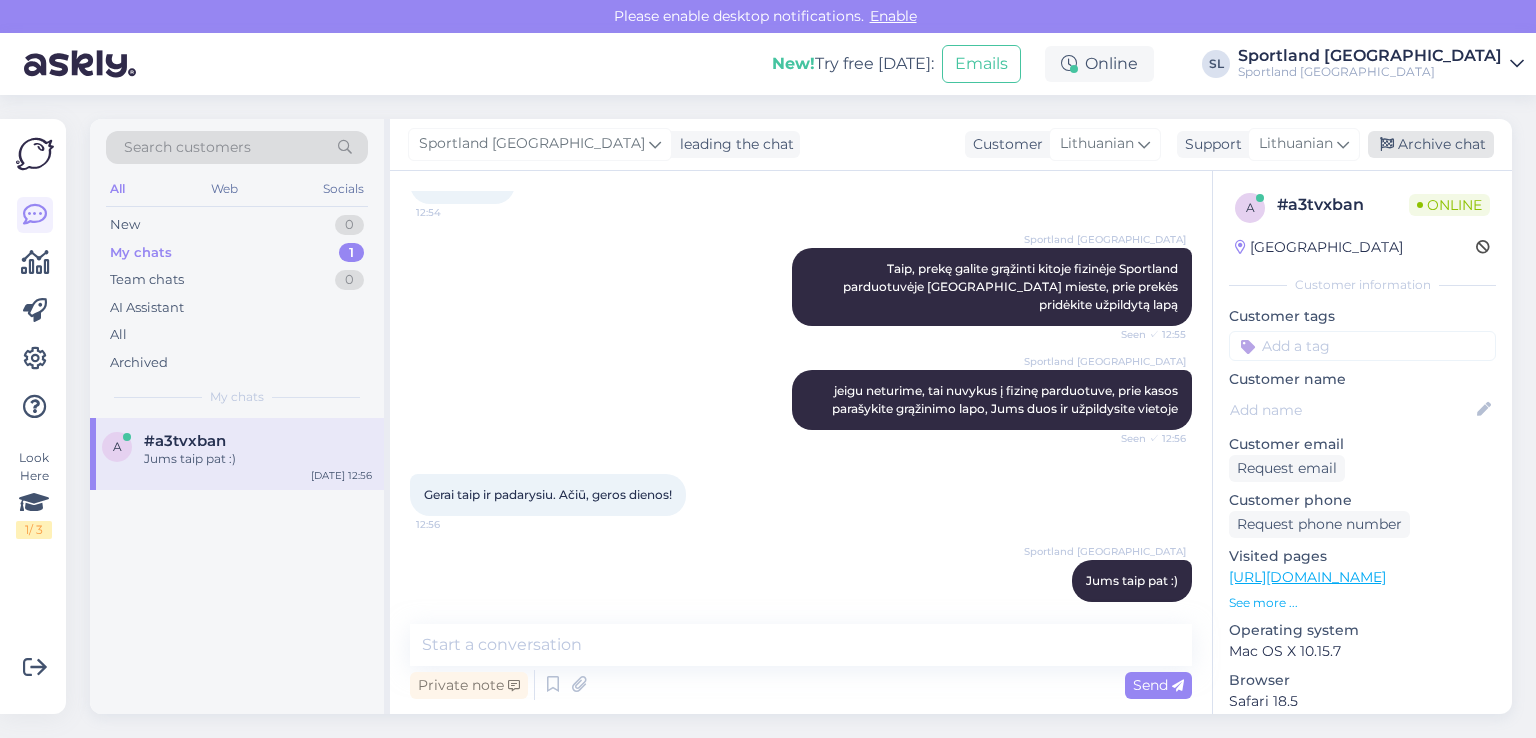 click on "Archive chat" at bounding box center [1431, 144] 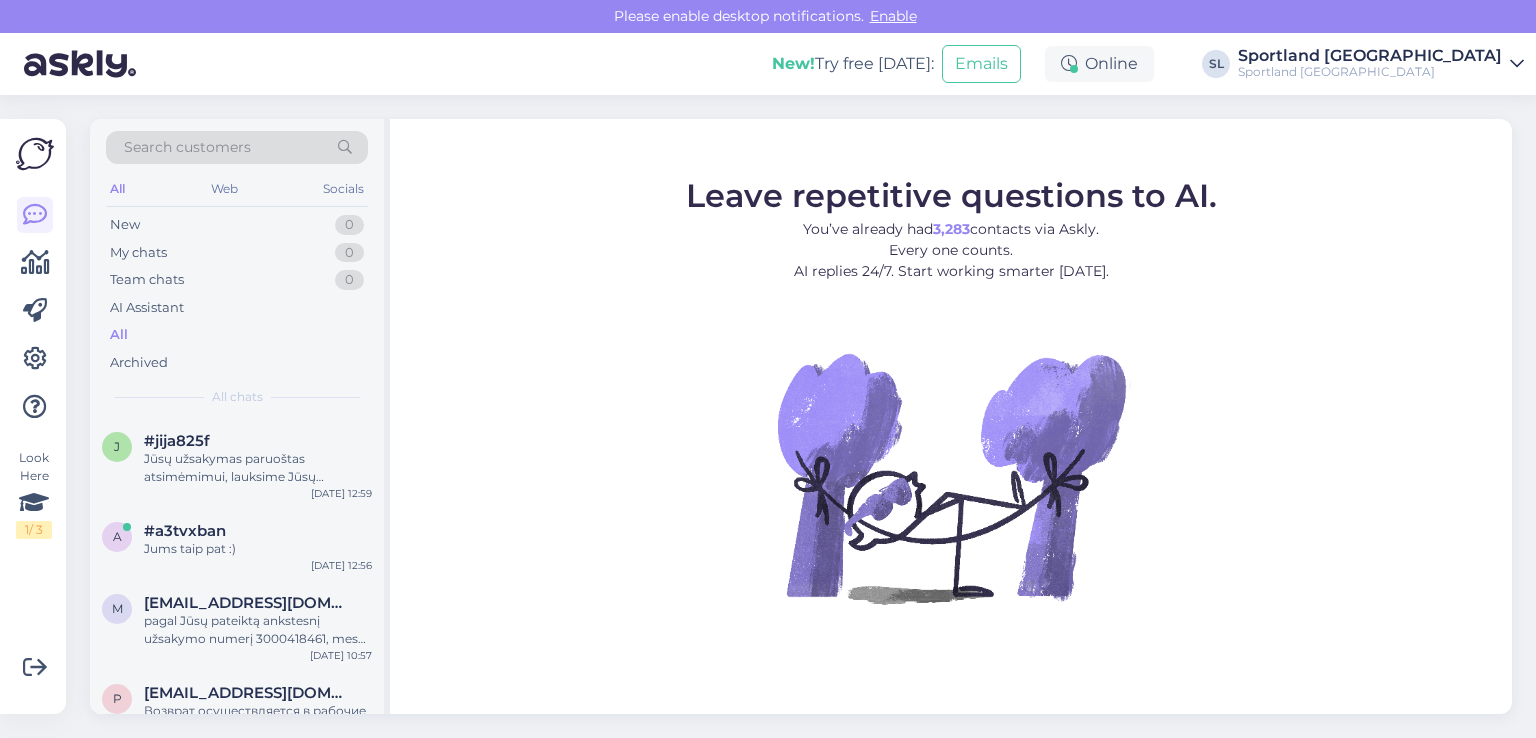 scroll, scrollTop: 0, scrollLeft: 0, axis: both 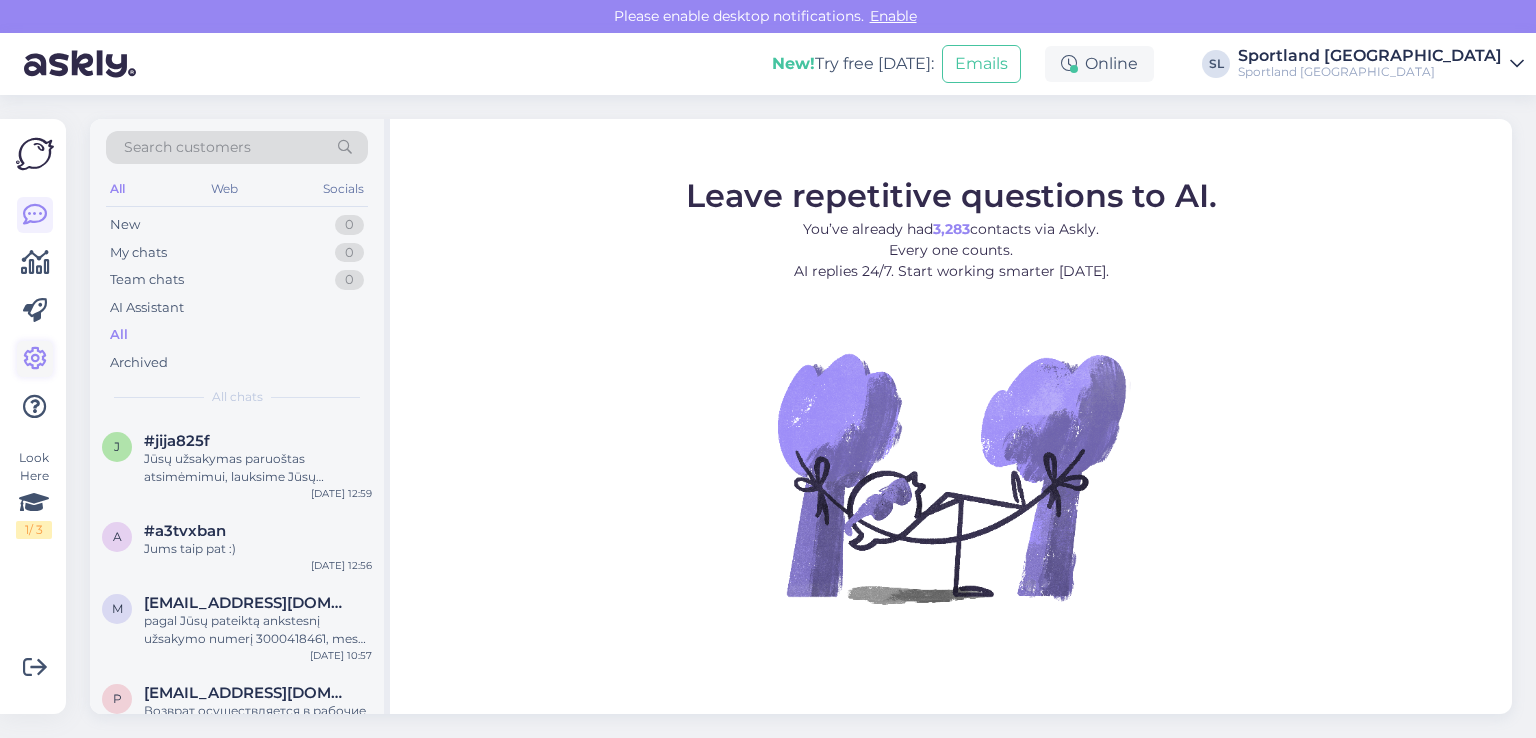 click at bounding box center (35, 359) 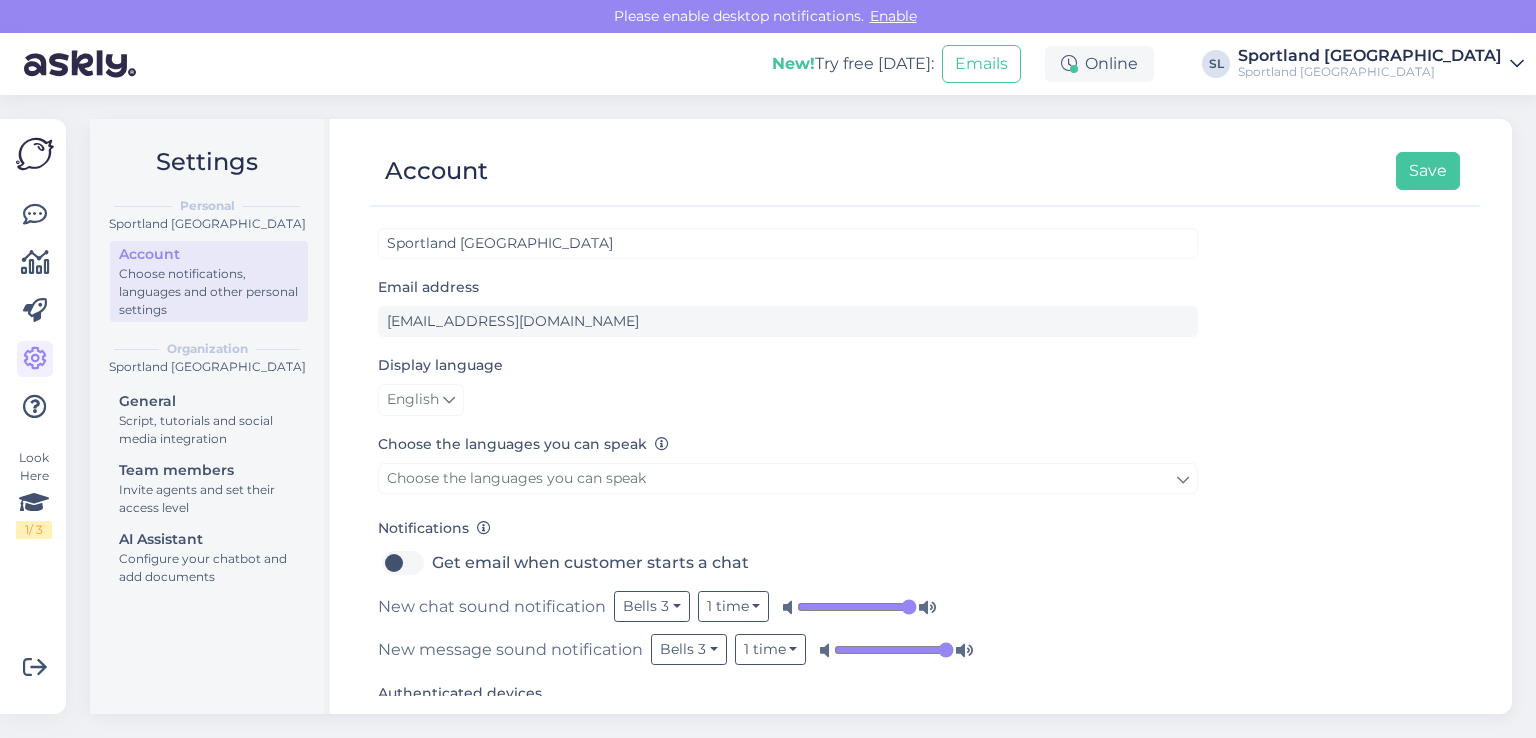 scroll, scrollTop: 0, scrollLeft: 0, axis: both 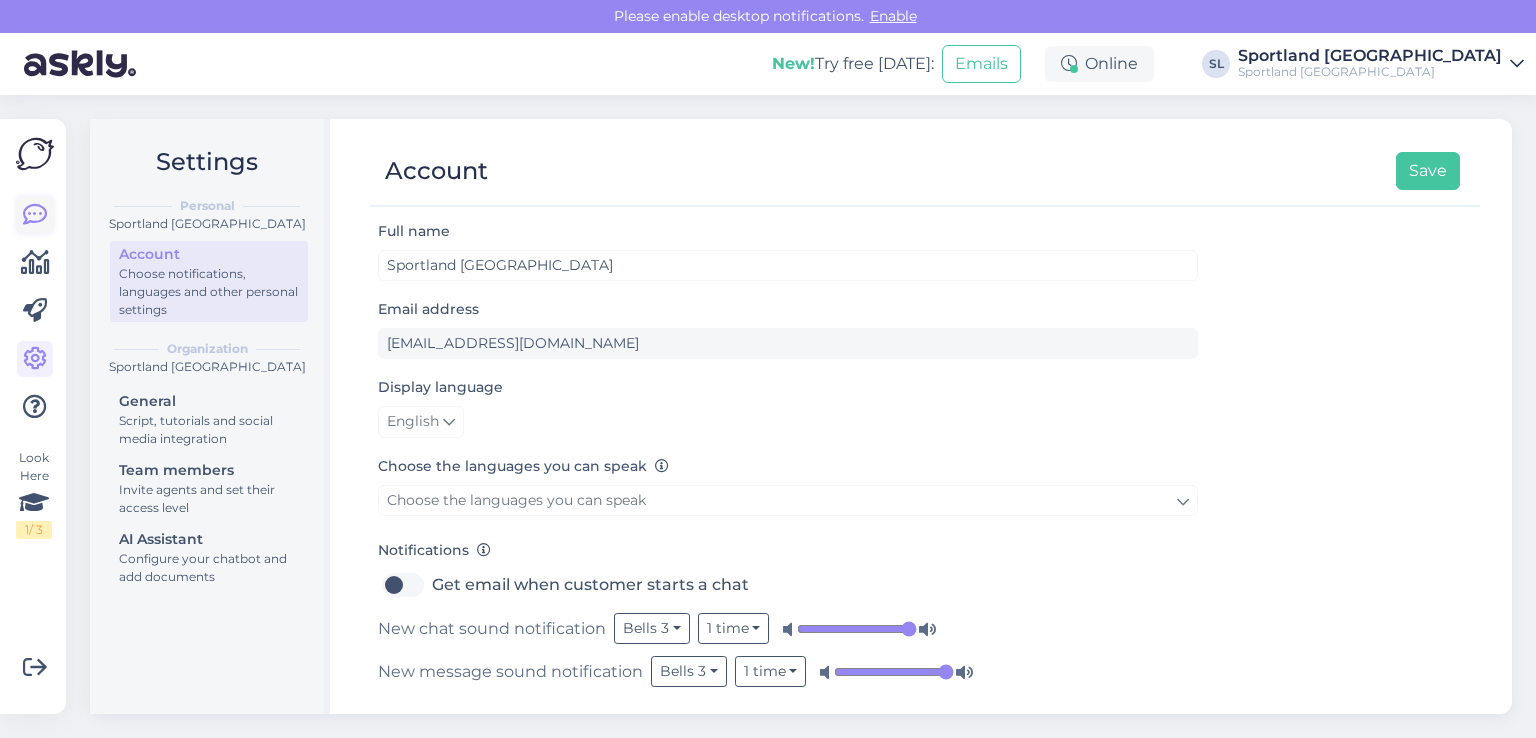 click at bounding box center (35, 215) 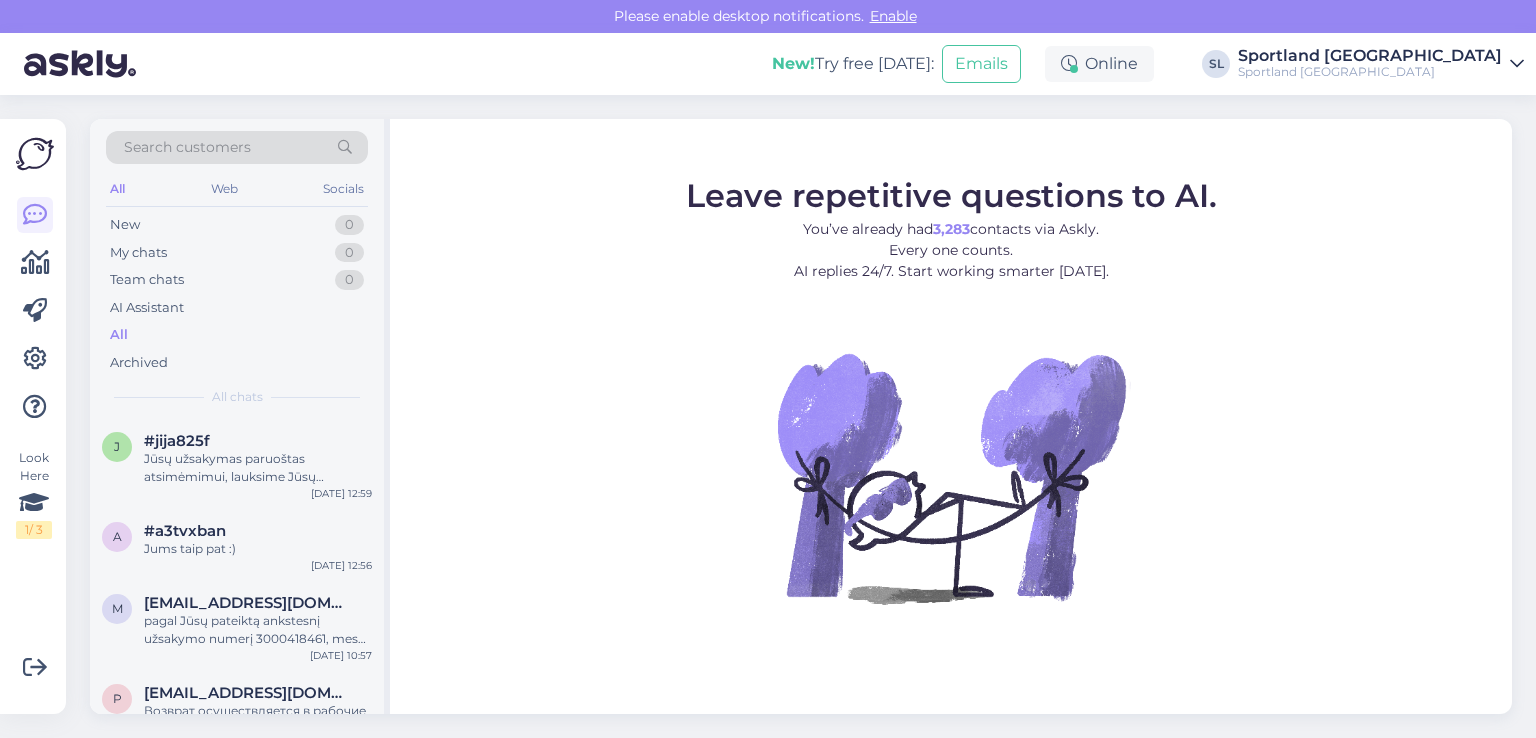 click on "All" at bounding box center (237, 335) 